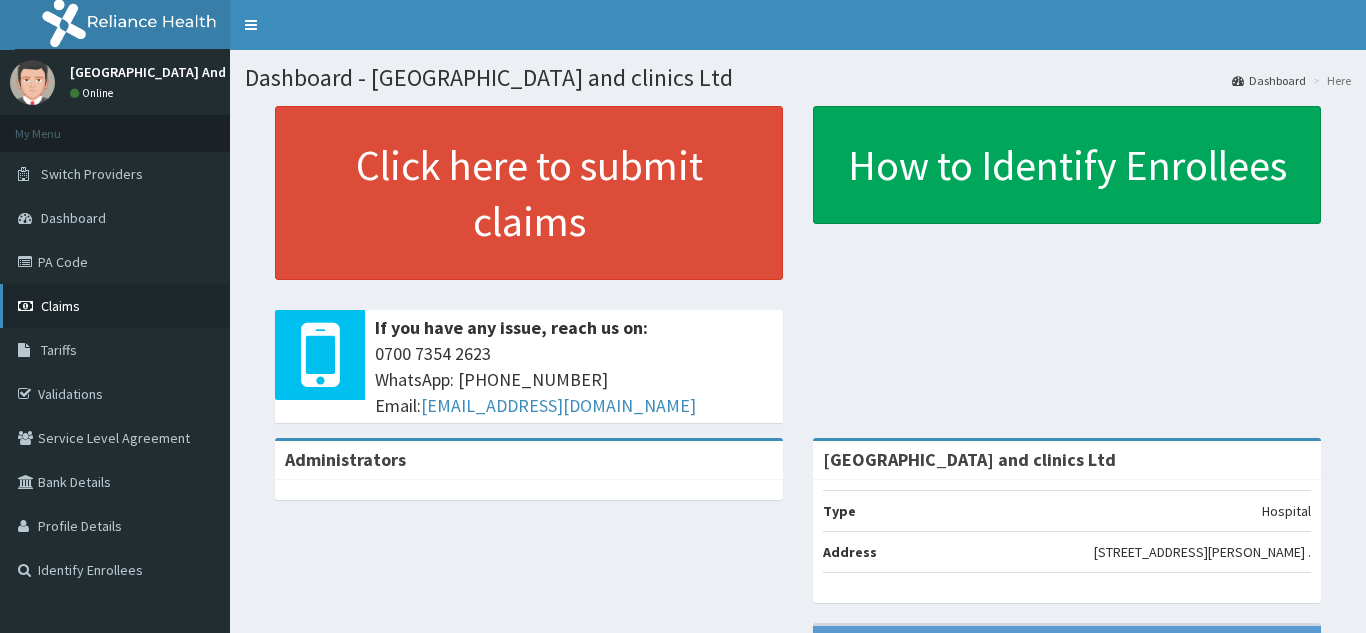 scroll, scrollTop: 0, scrollLeft: 0, axis: both 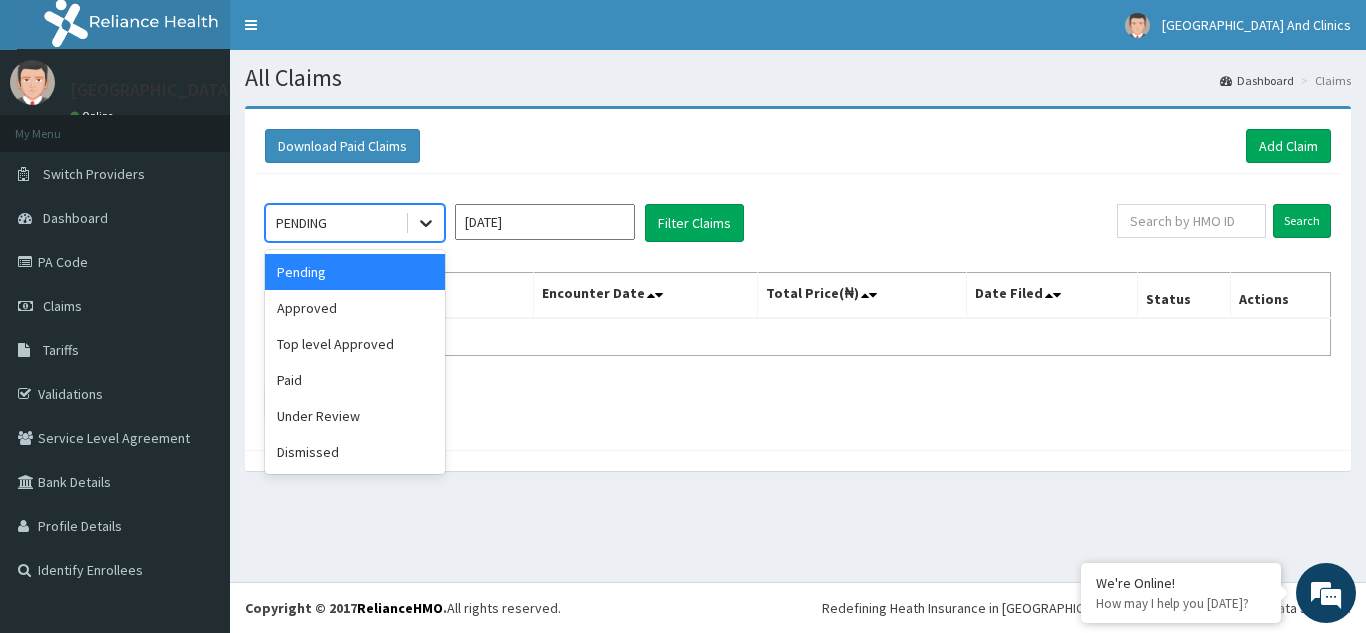 click 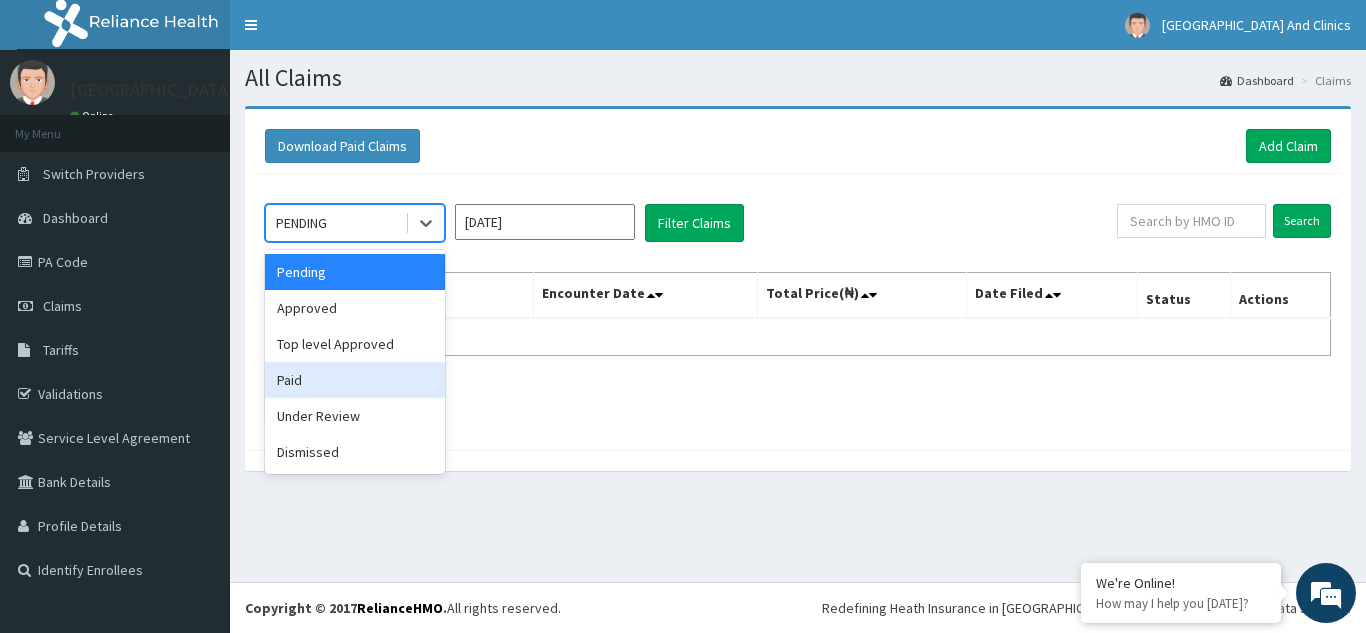 click on "Paid" at bounding box center [355, 380] 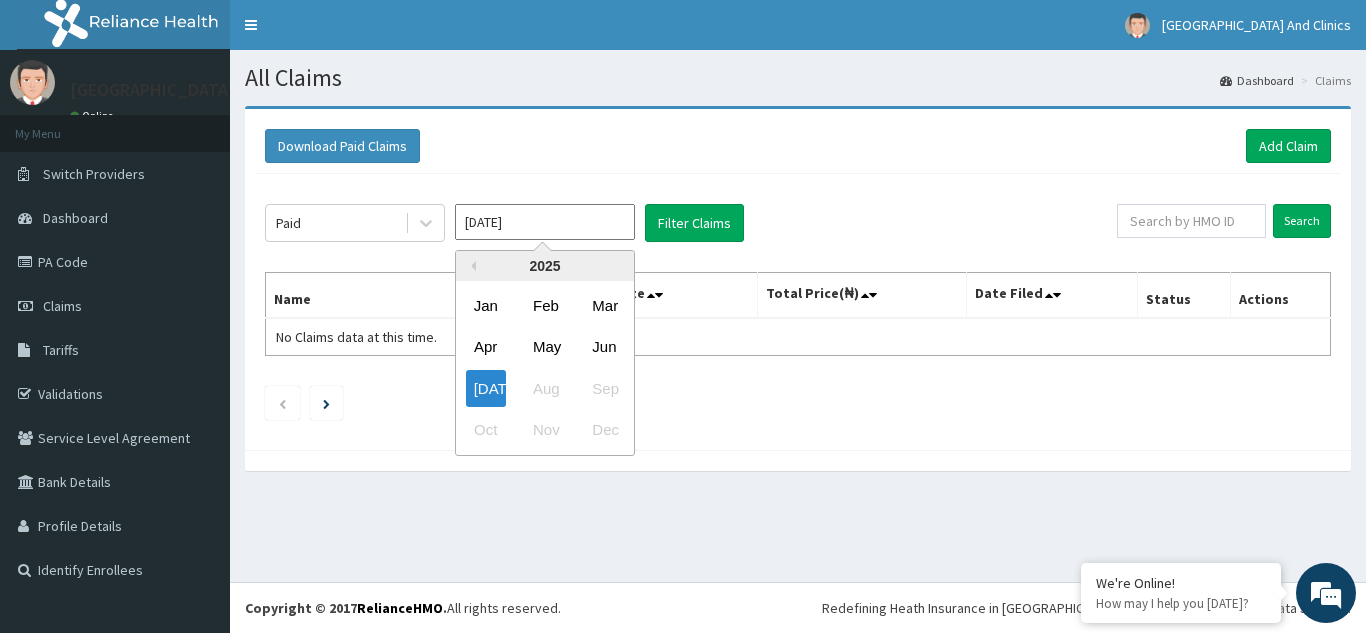 click on "[DATE]" at bounding box center (545, 222) 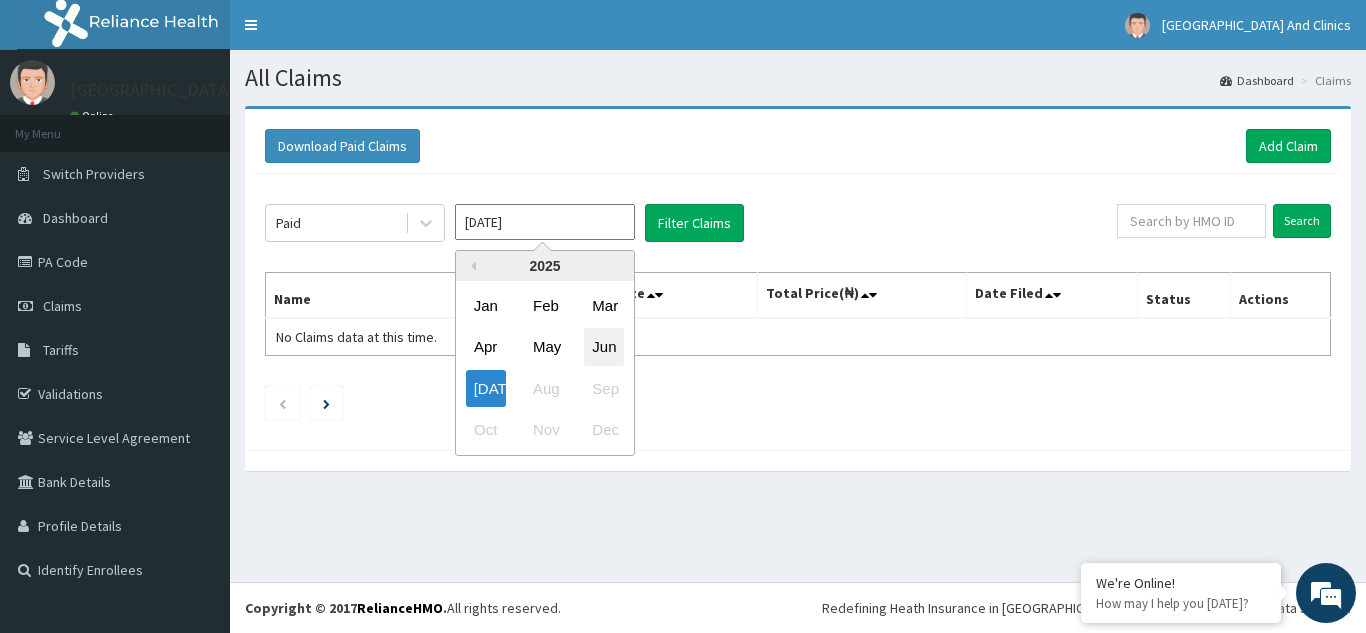 click on "Jun" at bounding box center [604, 347] 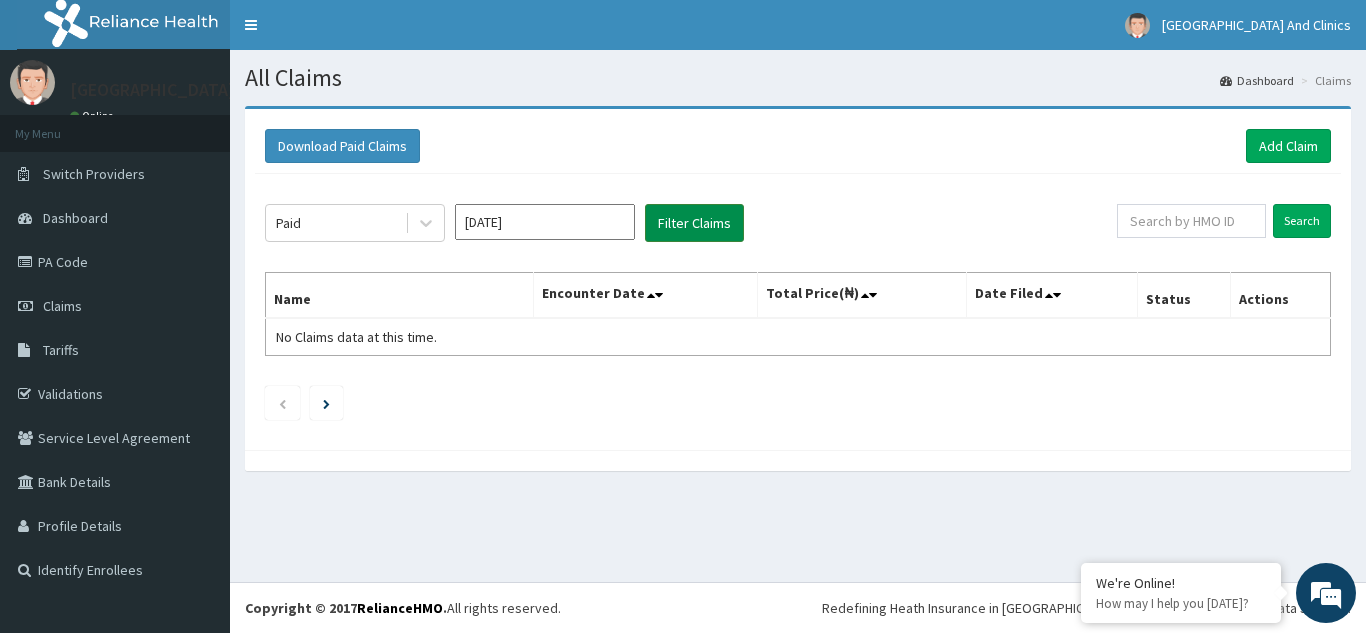 click on "Filter Claims" at bounding box center (694, 223) 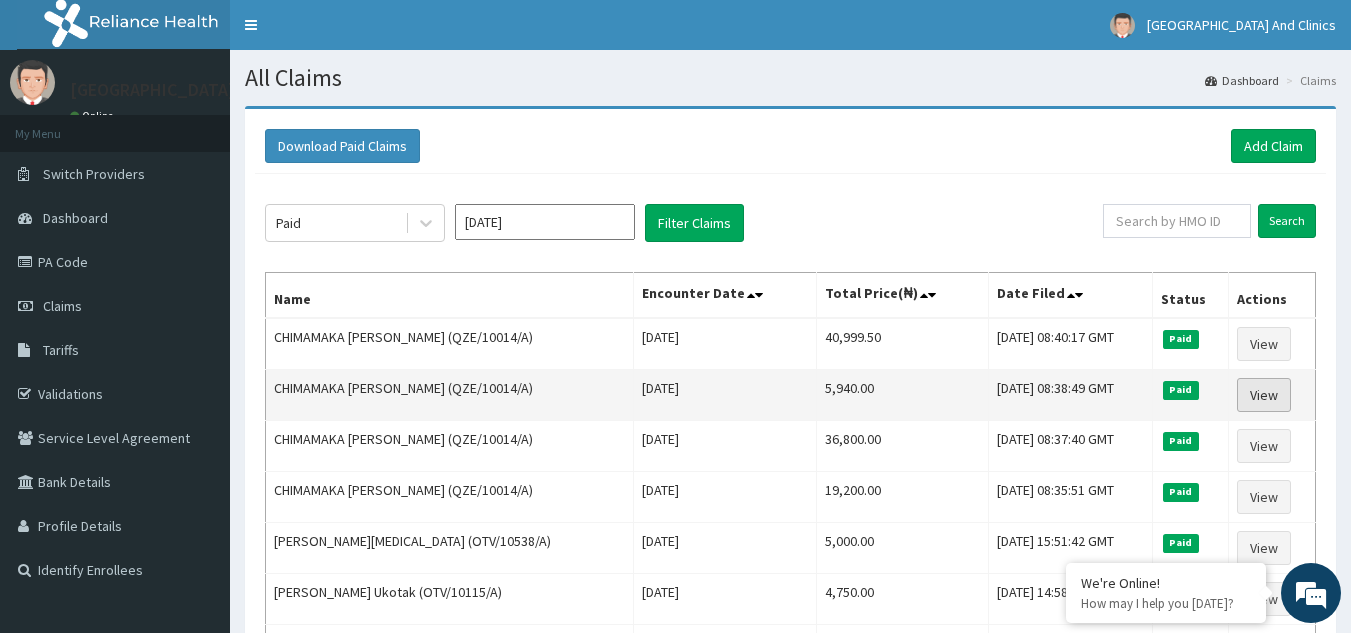 click on "View" at bounding box center [1264, 395] 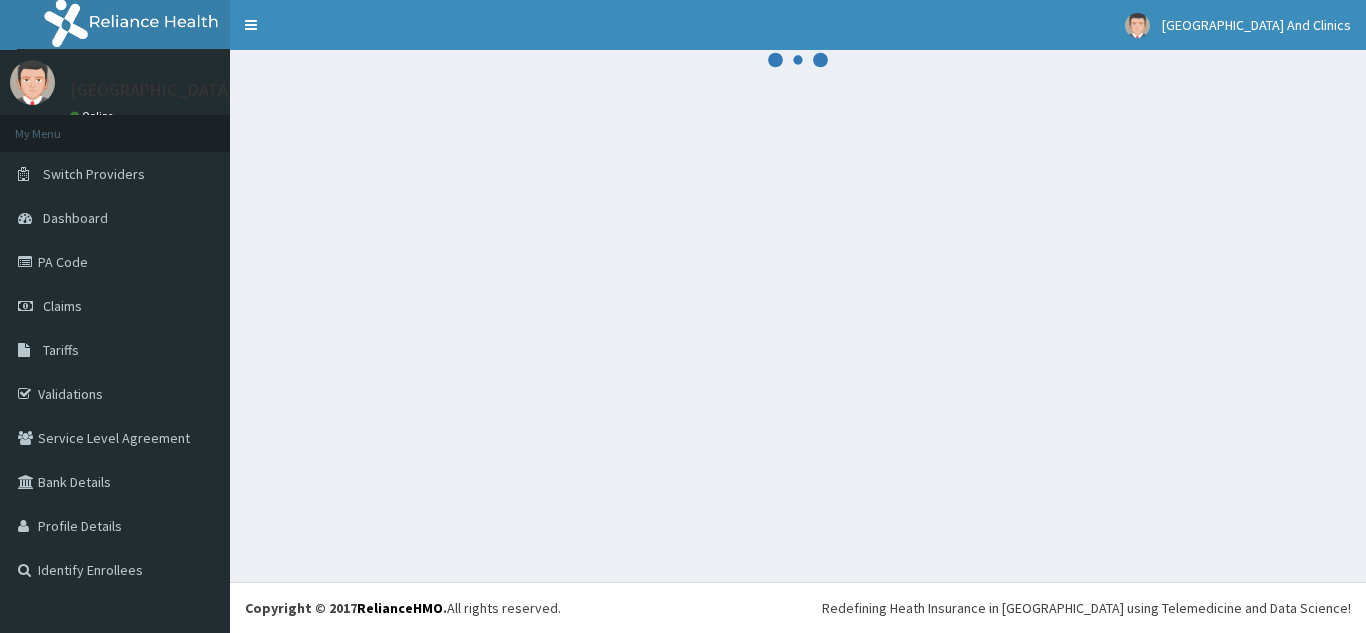scroll, scrollTop: 0, scrollLeft: 0, axis: both 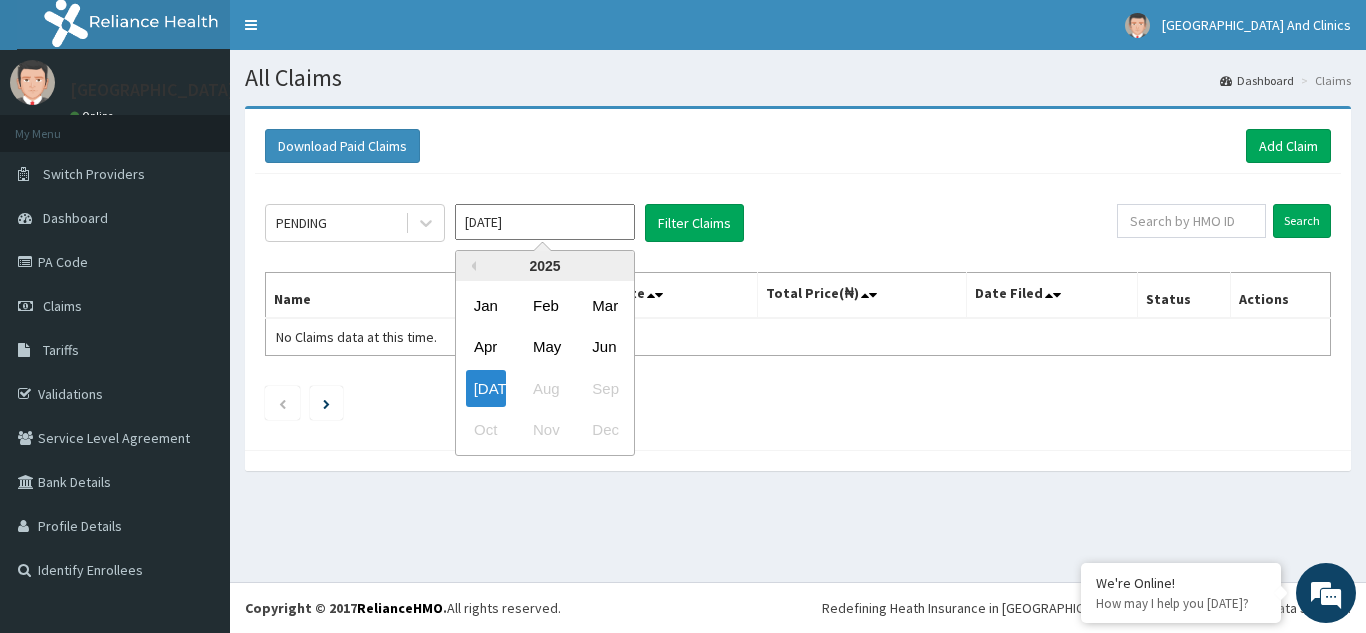 click on "[DATE]" at bounding box center [545, 222] 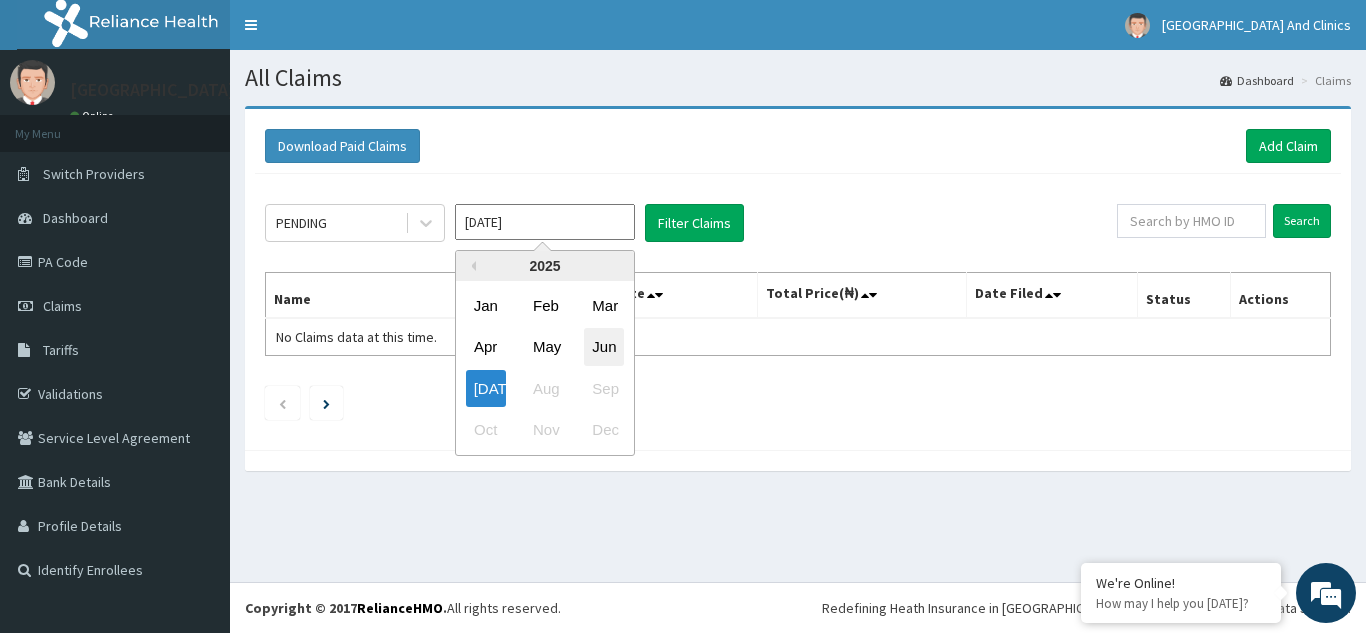 click on "Jun" at bounding box center (604, 347) 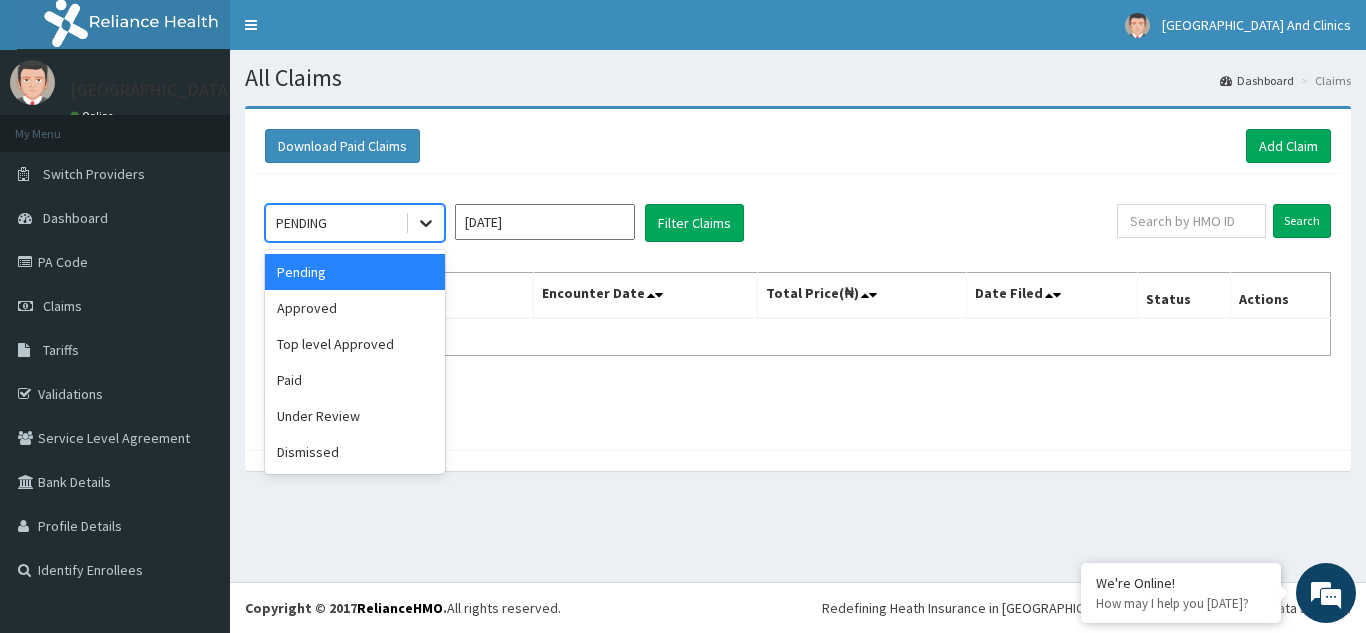 click 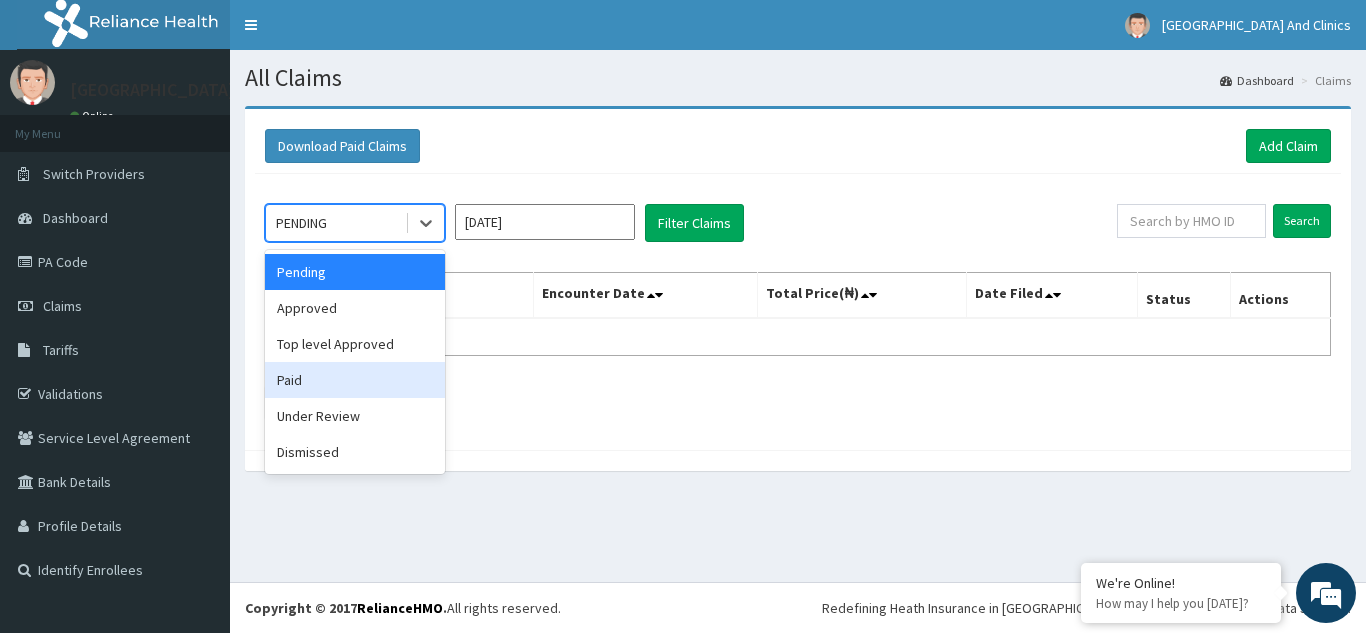 click on "Paid" at bounding box center (355, 380) 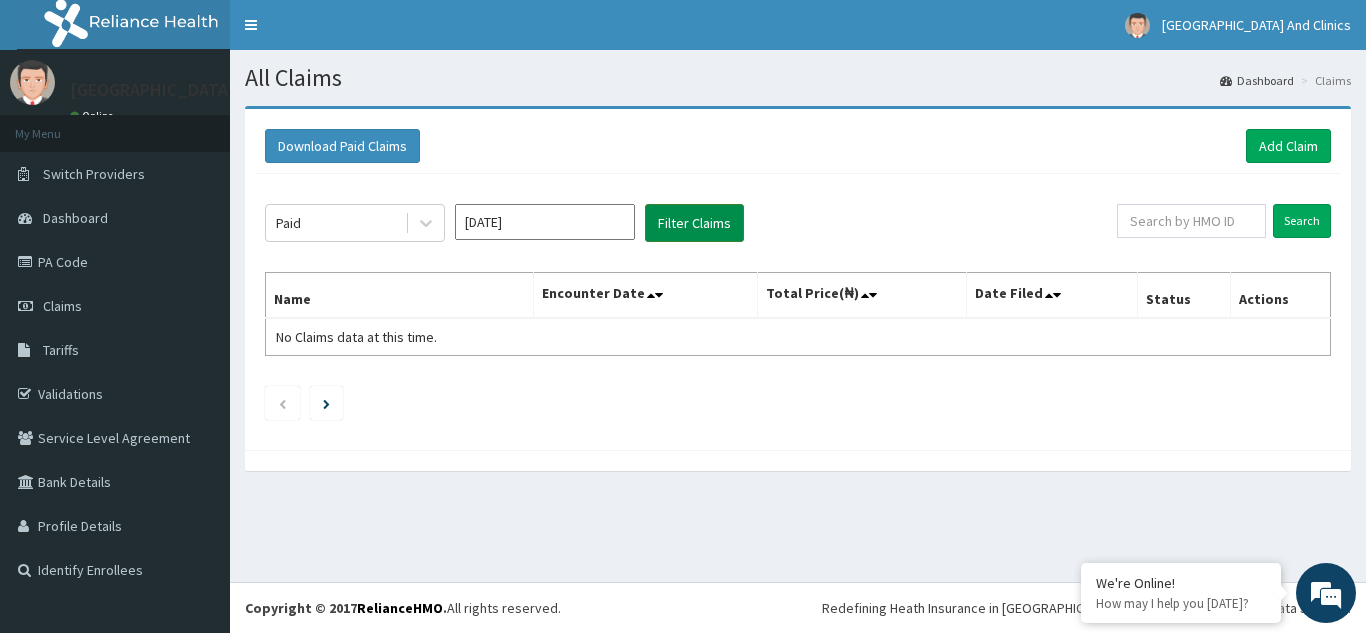click on "Filter Claims" at bounding box center (694, 223) 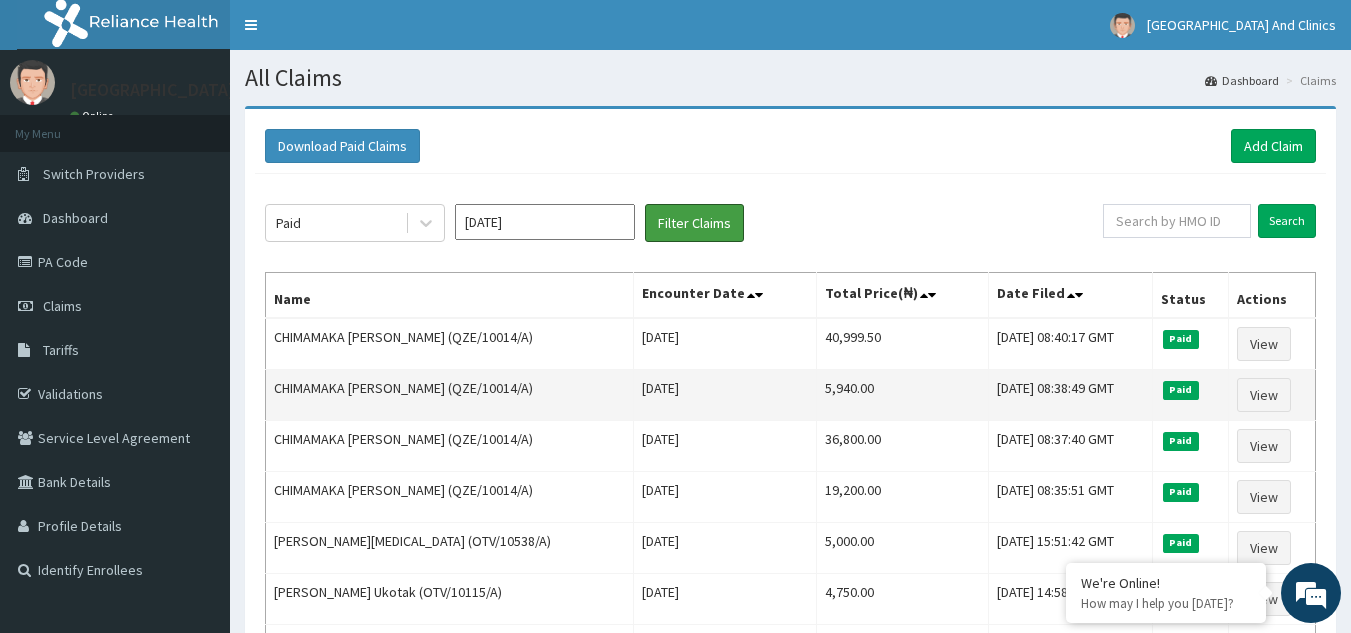 scroll, scrollTop: 0, scrollLeft: 0, axis: both 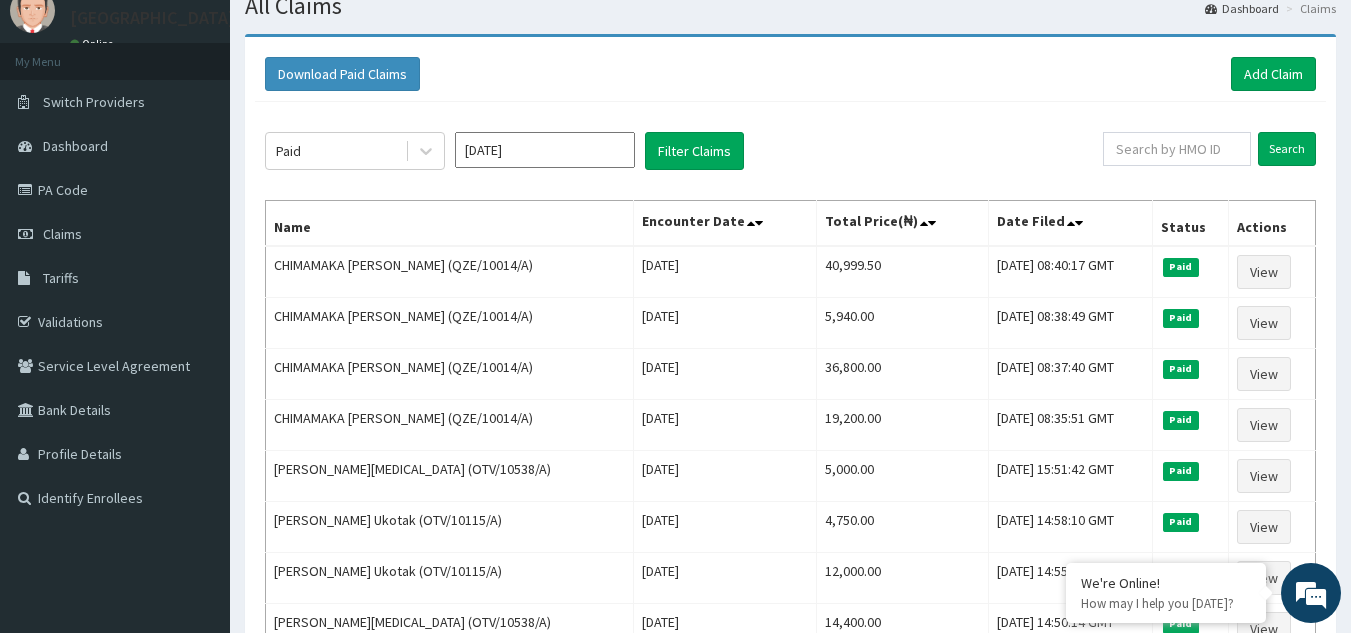 click on "Paid Jun 2025 Filter Claims Search Name Encounter Date Total Price(₦) Date Filed Status Actions CHIMAMAKA ANAKWUO-NWOSU (QZE/10014/A) Sat Jun 21 2025 40,999.50 Fri, 27 Jun 2025 08:40:17 GMT Paid View CHIMAMAKA ANAKWUO-NWOSU (QZE/10014/A) Sat Jun 21 2025 5,940.00 Fri, 27 Jun 2025 08:38:49 GMT Paid View CHIMAMAKA ANAKWUO-NWOSU (QZE/10014/A) Sat Jun 21 2025 36,800.00 Fri, 27 Jun 2025 08:37:40 GMT Paid View CHIMAMAKA ANAKWUO-NWOSU (QZE/10014/A) Sat Jun 21 2025 19,200.00 Fri, 27 Jun 2025 08:35:51 GMT Paid View Olufemi  ALLI (OTV/10538/A) Mon Jun 23 2025 5,000.00 Thu, 26 Jun 2025 15:51:42 GMT Paid View Prisca  Onyinyechi  Ukotak  (OTV/10115/A) Thu Jun 19 2025 4,750.00 Tue, 24 Jun 2025 14:58:10 GMT Paid View Prisca  Onyinyechi  Ukotak  (OTV/10115/A) Thu Jun 19 2025 12,000.00 Tue, 24 Jun 2025 14:55:47 GMT Paid View Olufemi  ALLI (OTV/10538/A) Fri Jun 20 2025 14,400.00 Tue, 24 Jun 2025 14:50:14 GMT Paid View Prisca  Onyinyechi  Ukotak  (OTV/10115/A) Wed Jun 18 2025 16,750.00 Thu, 19 Jun 2025 12:14:11 GMT Paid View 1" 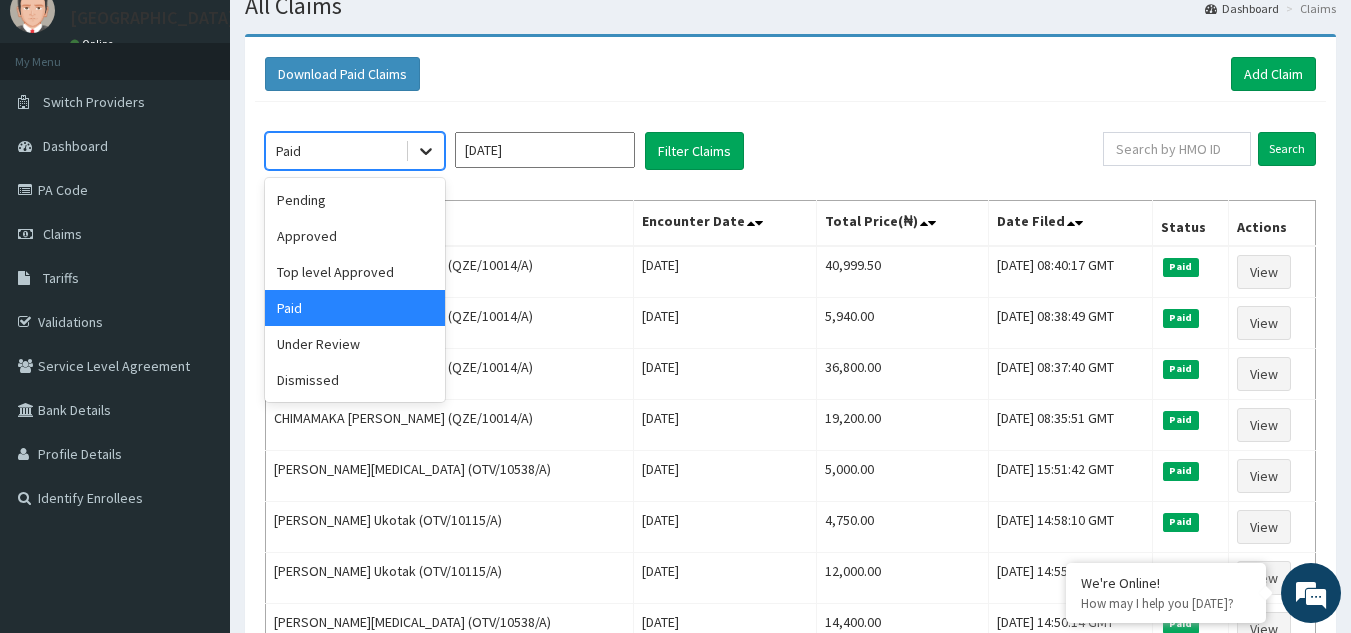 click 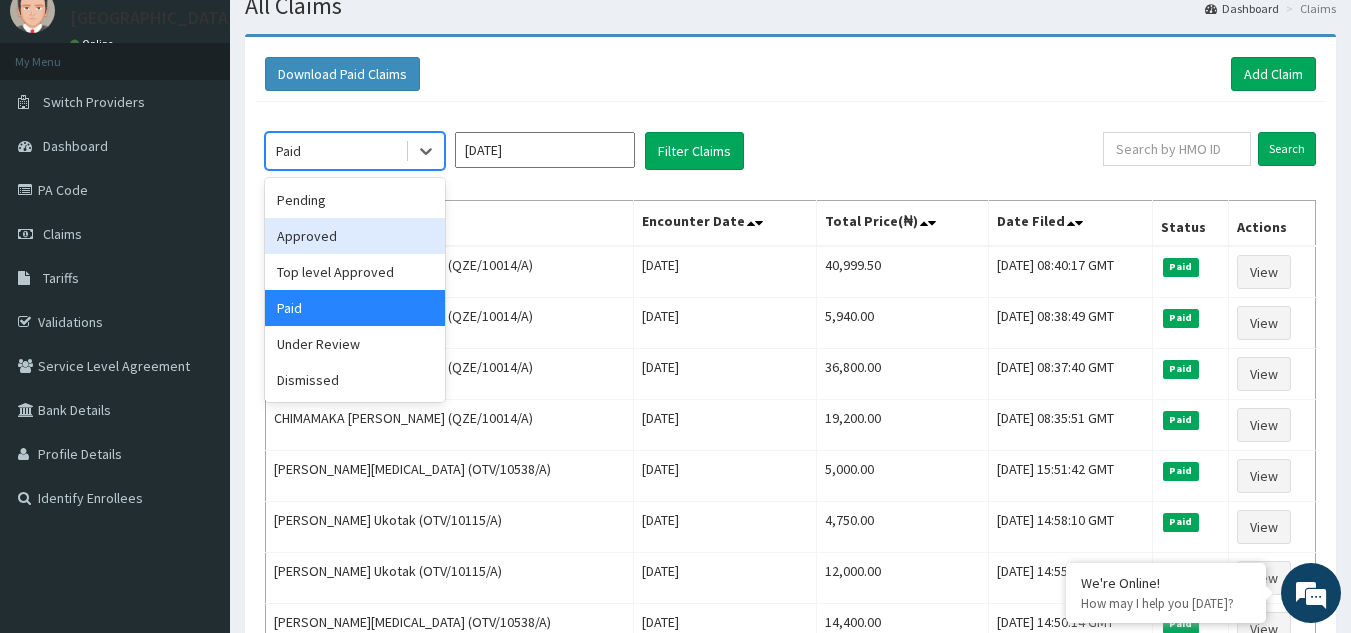 click on "Approved" at bounding box center [355, 236] 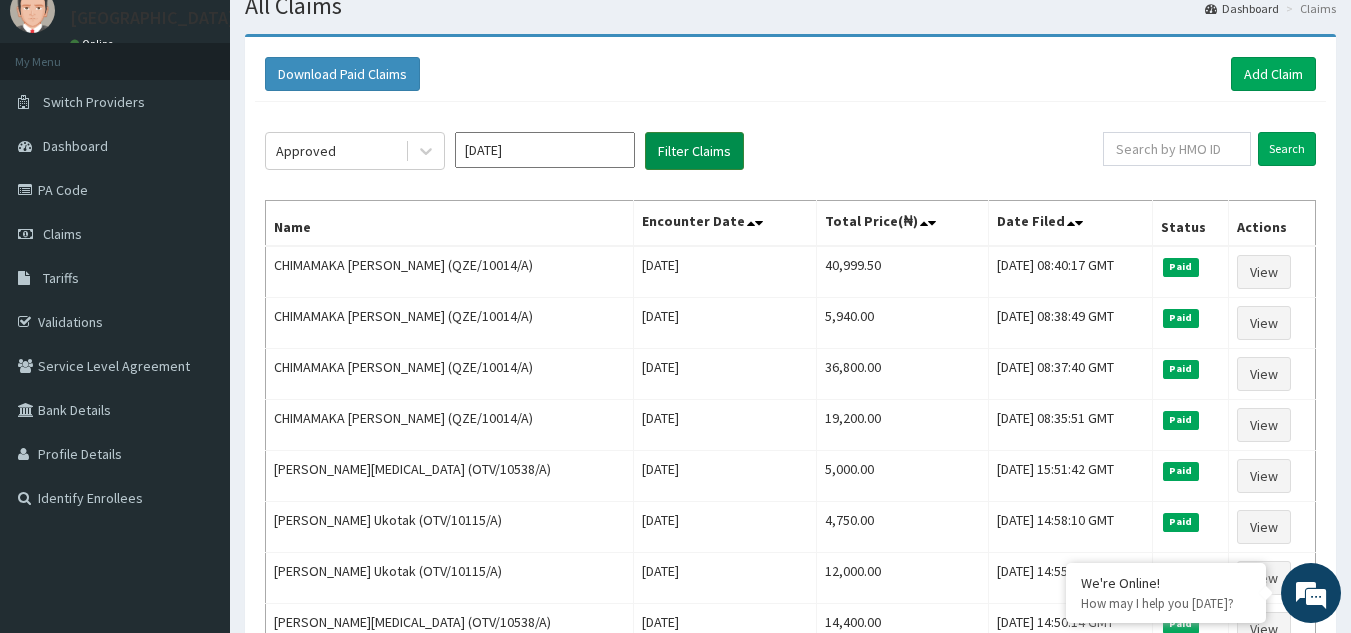 click on "Filter Claims" at bounding box center (694, 151) 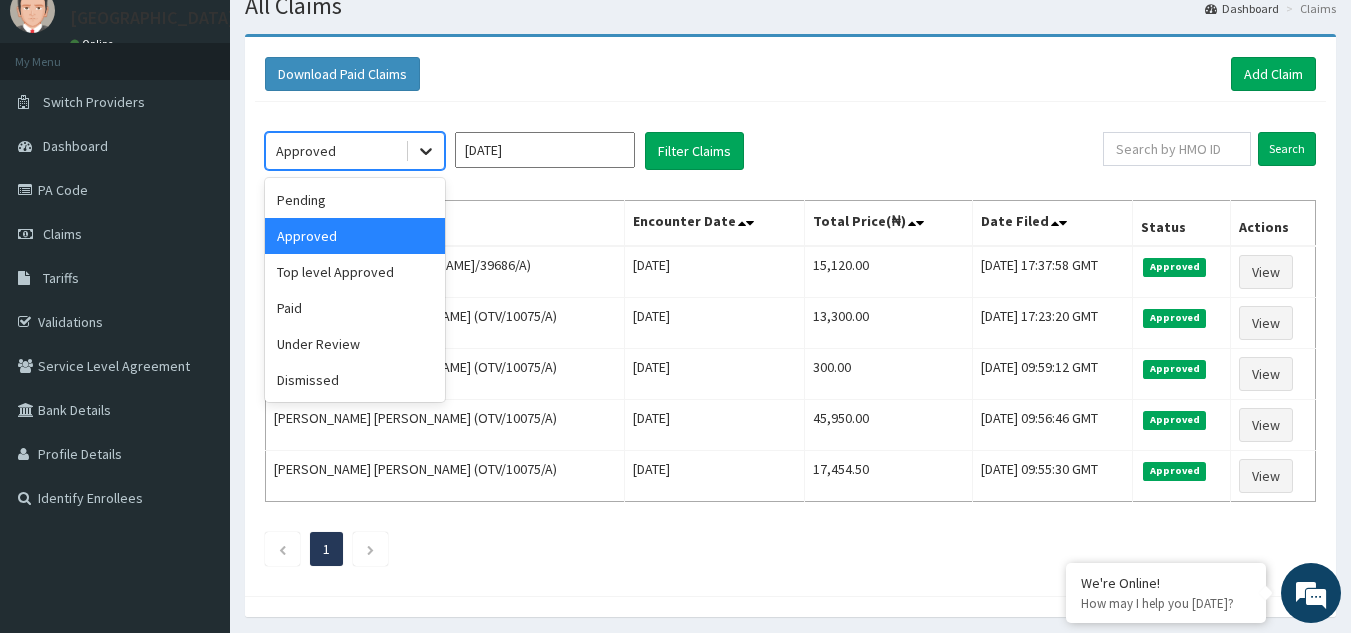 click 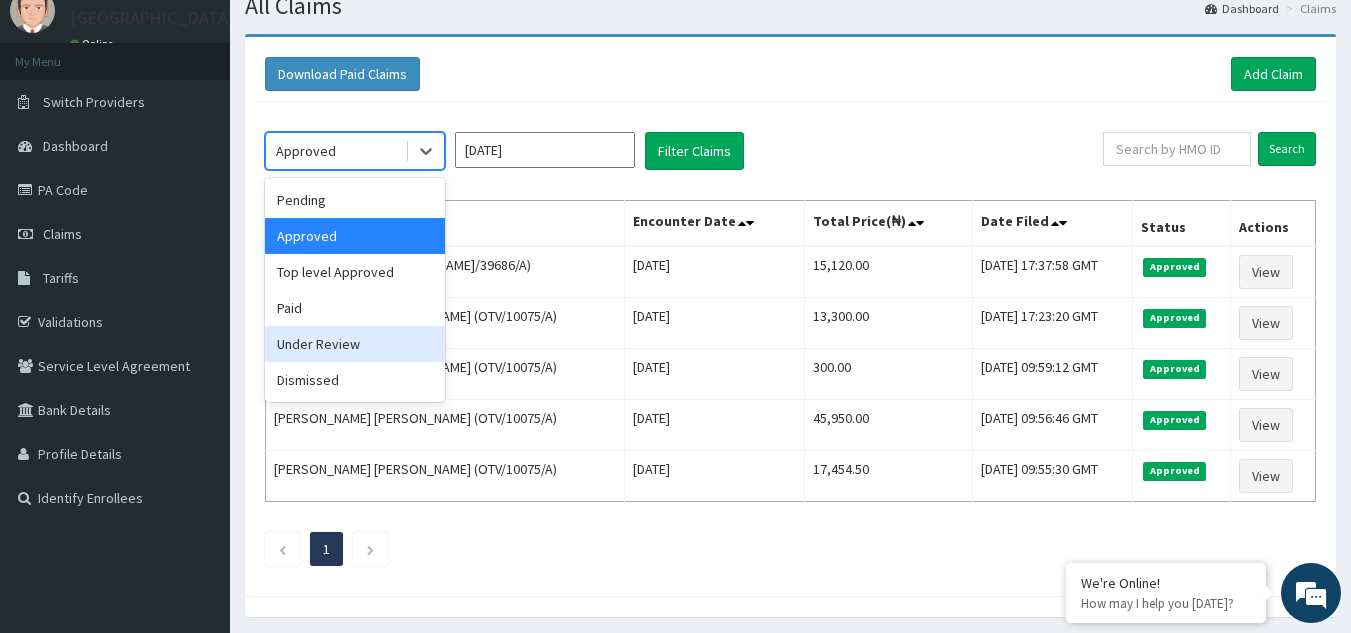 click on "Under Review" at bounding box center (355, 344) 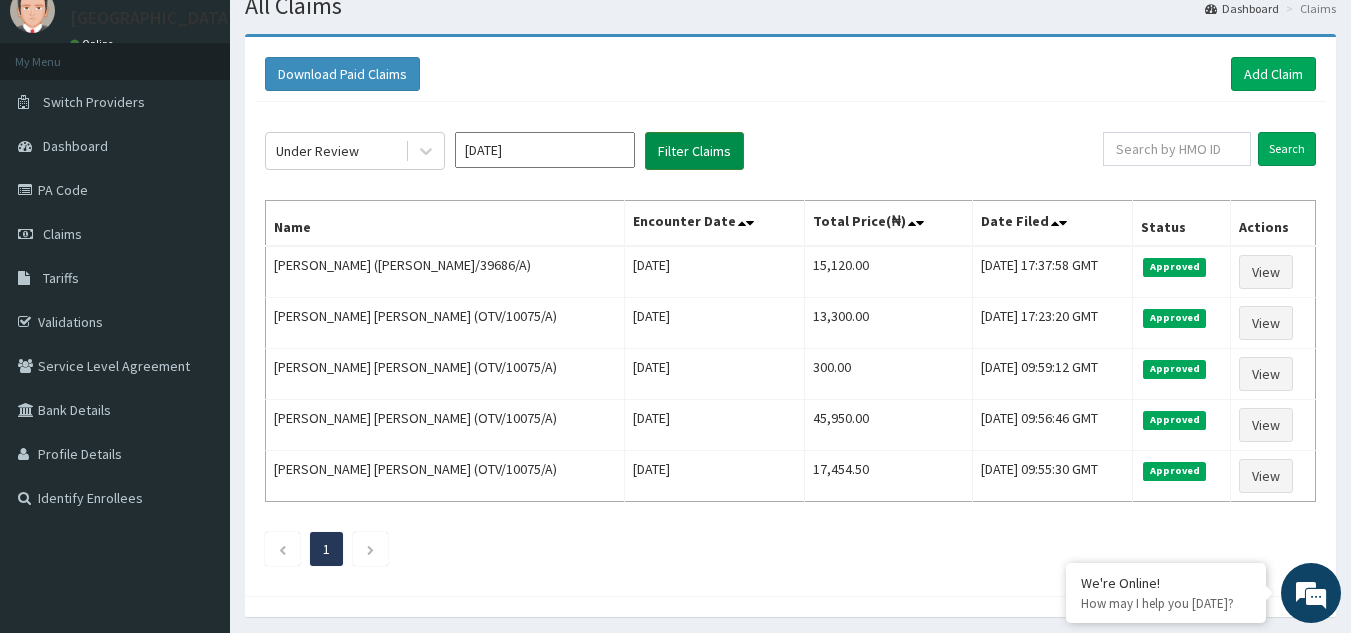 click on "Filter Claims" at bounding box center [694, 151] 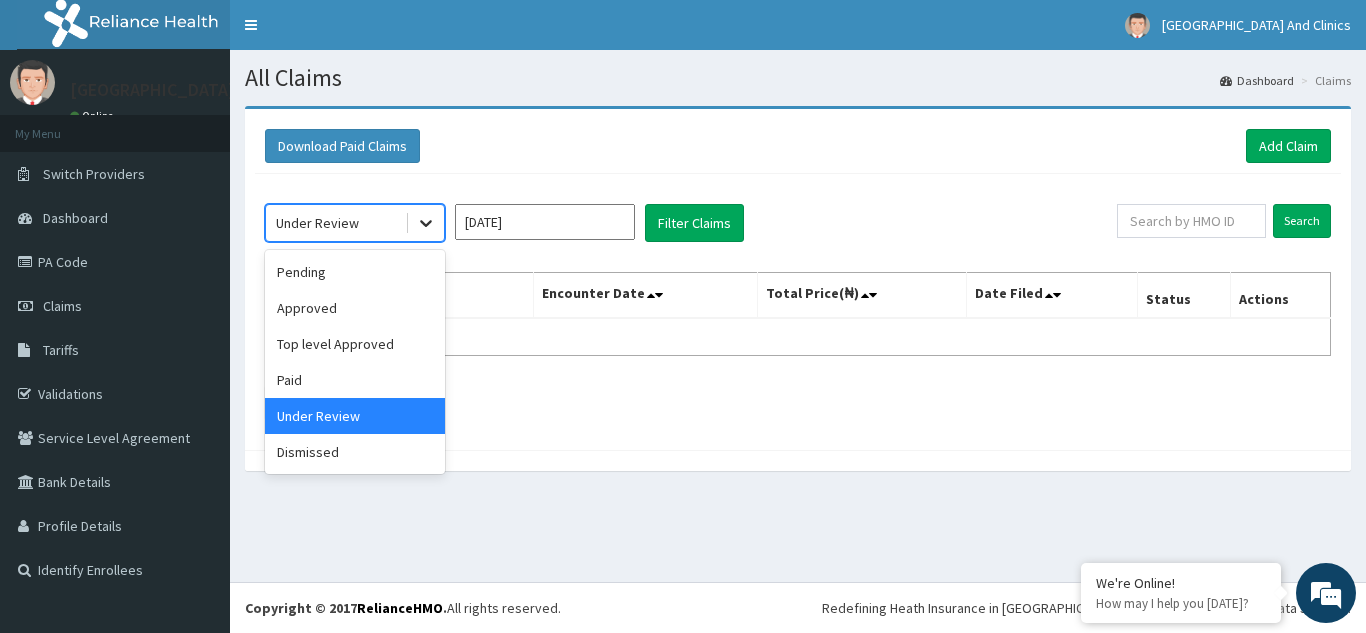 click 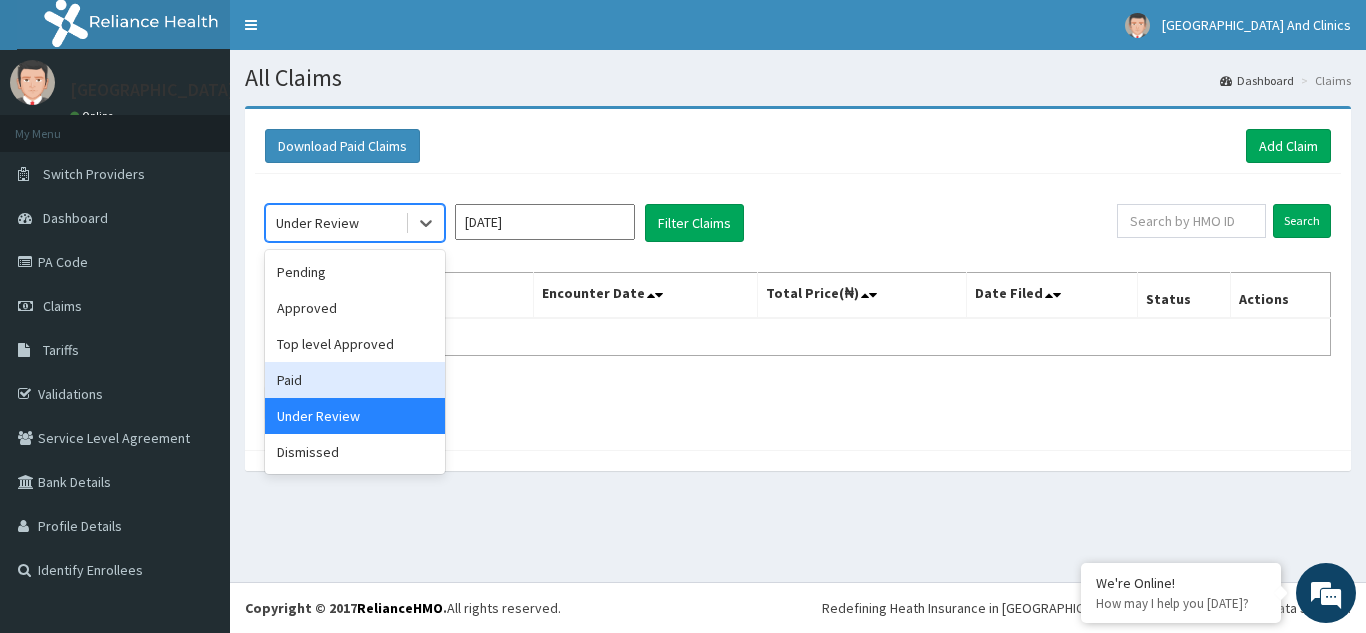 click on "Paid" at bounding box center (355, 380) 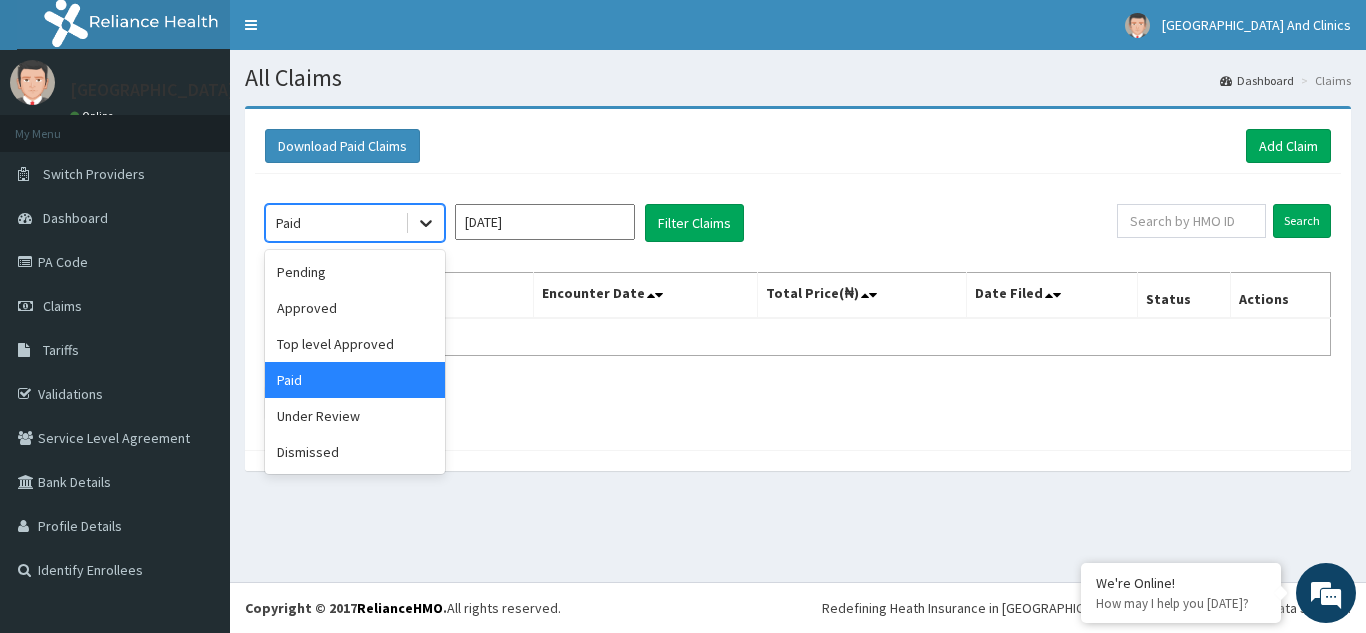 click 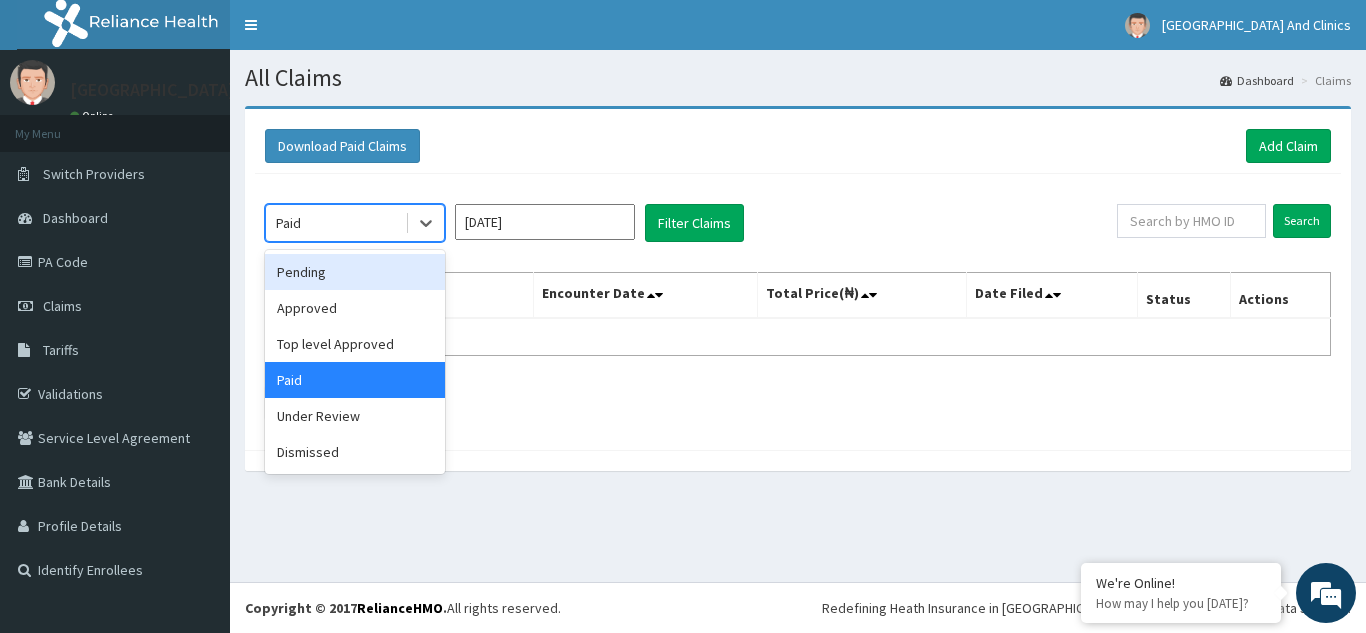 click on "Pending" at bounding box center (355, 272) 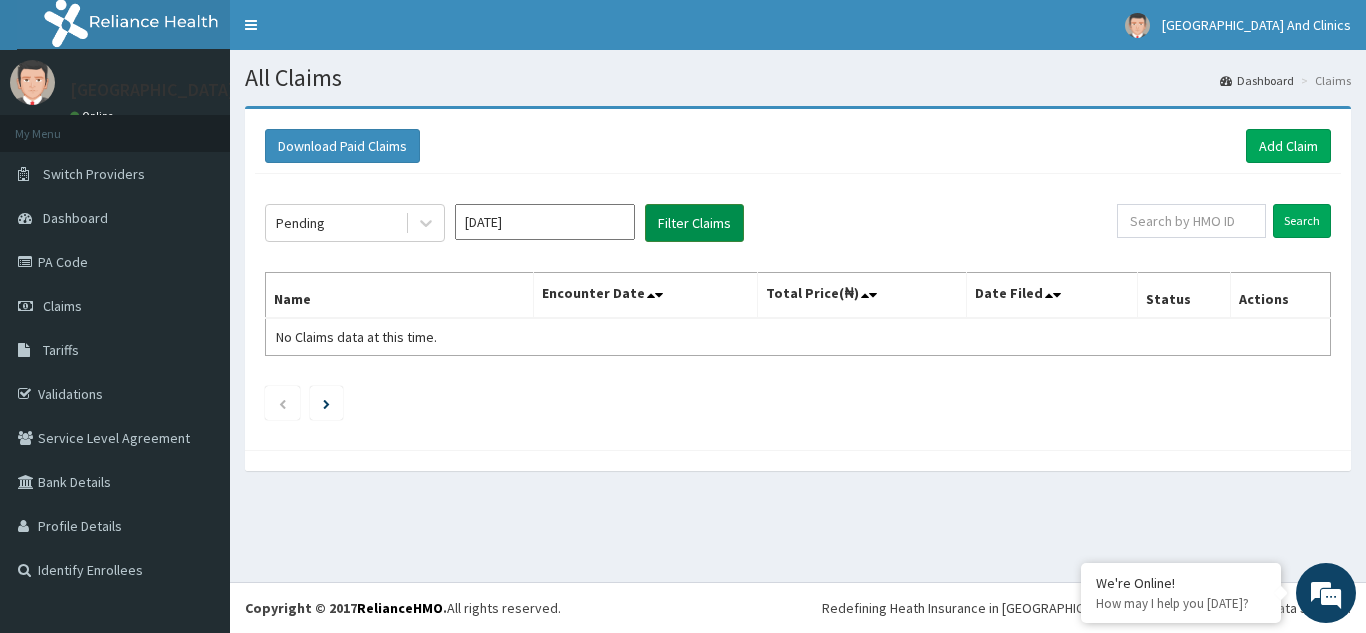 click on "Filter Claims" at bounding box center [694, 223] 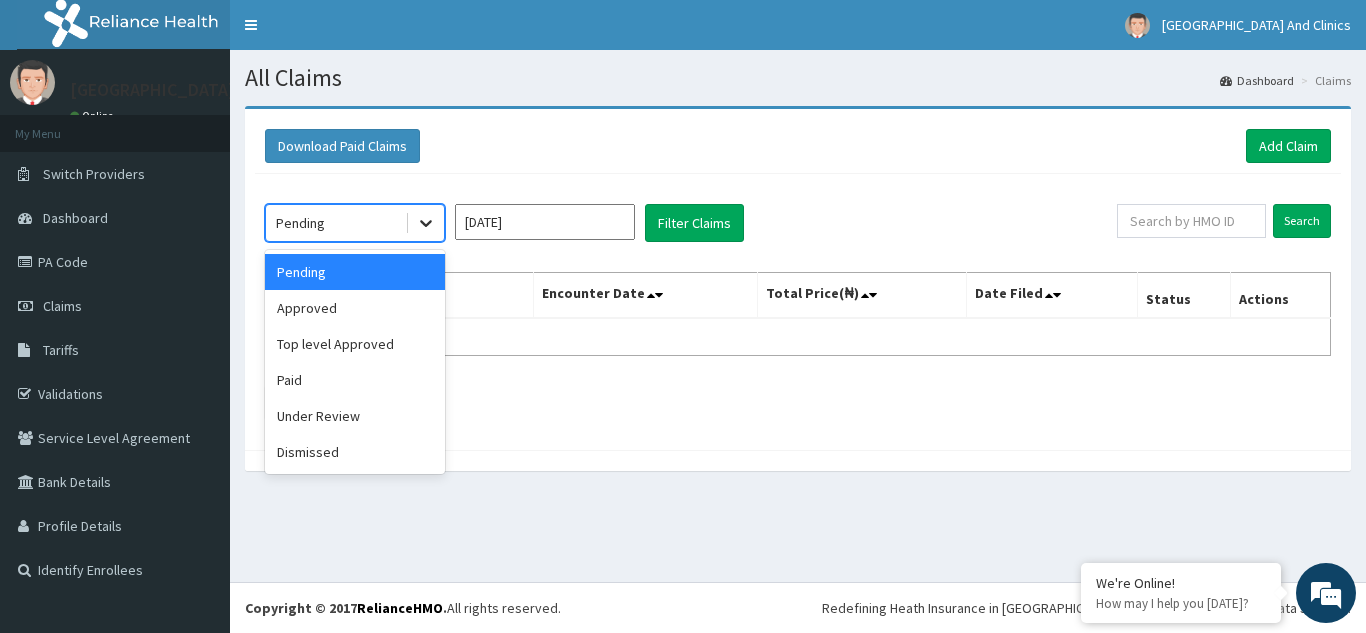 click 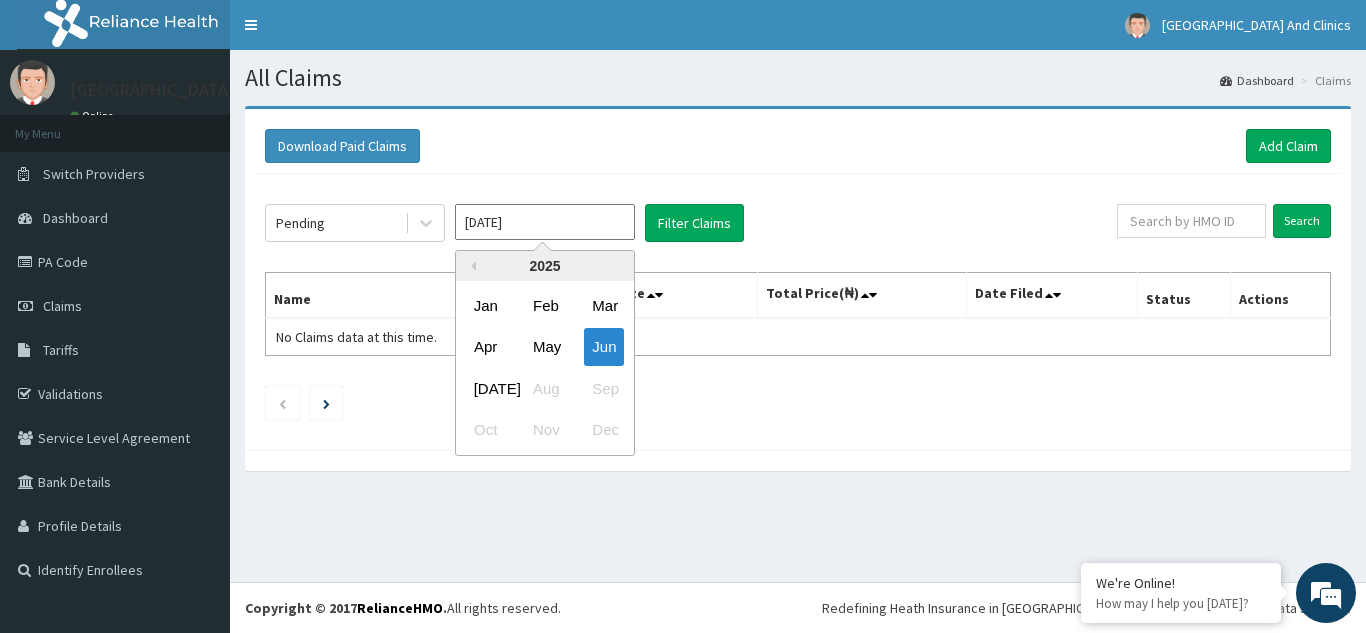click on "[DATE]" at bounding box center (545, 222) 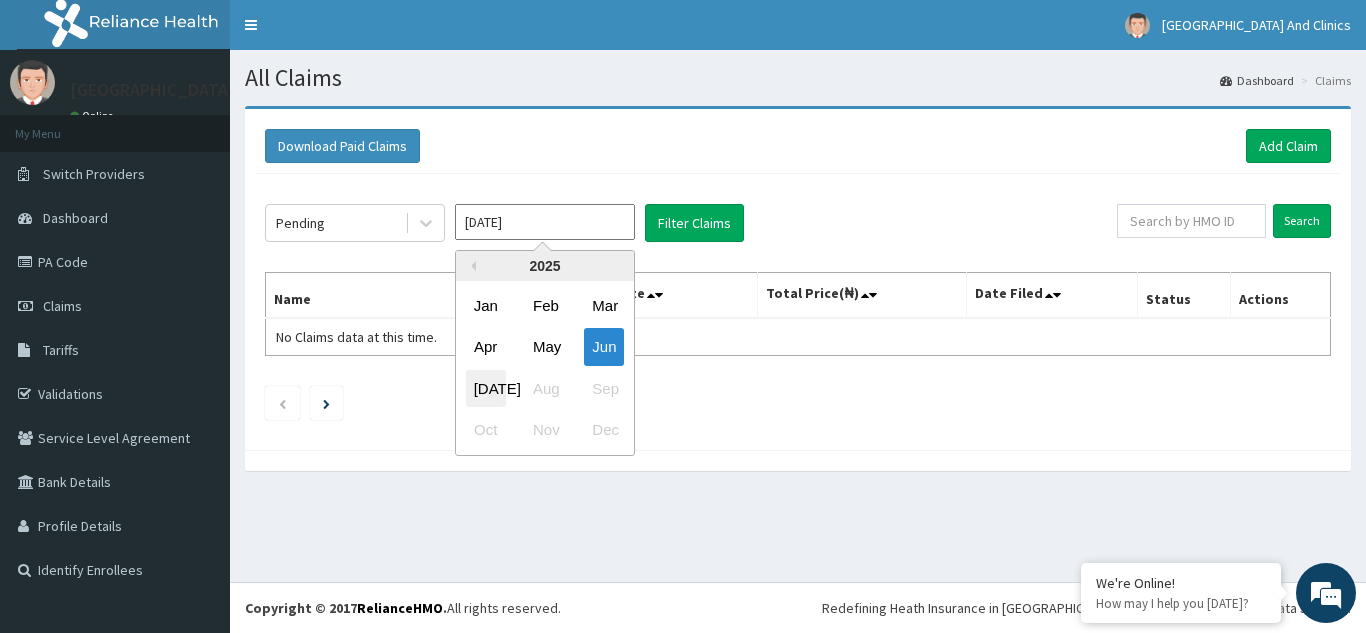 click on "[DATE]" at bounding box center [486, 388] 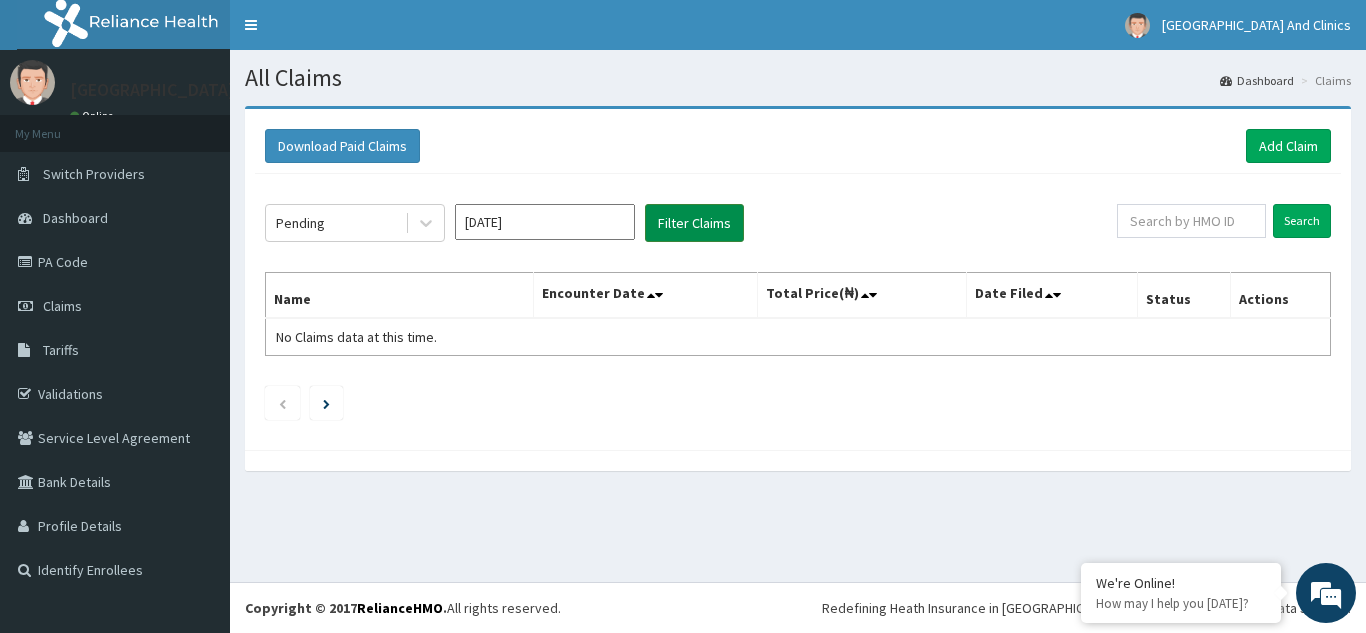 click on "Filter Claims" at bounding box center (694, 223) 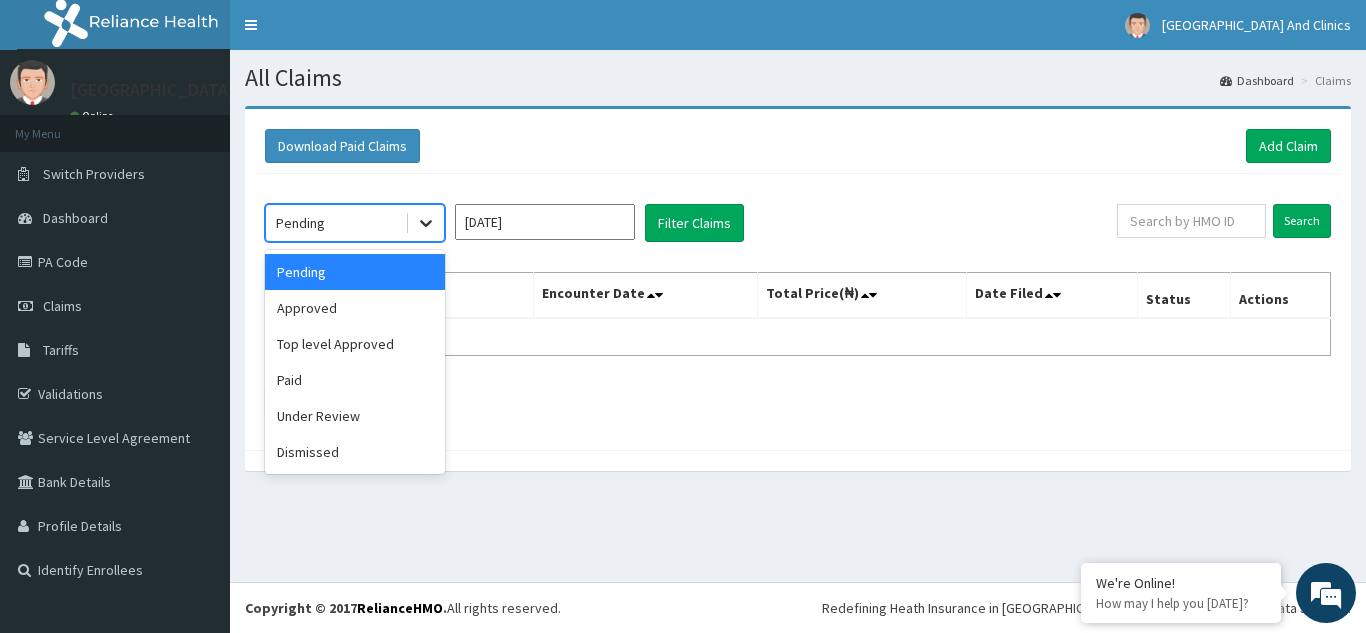 click 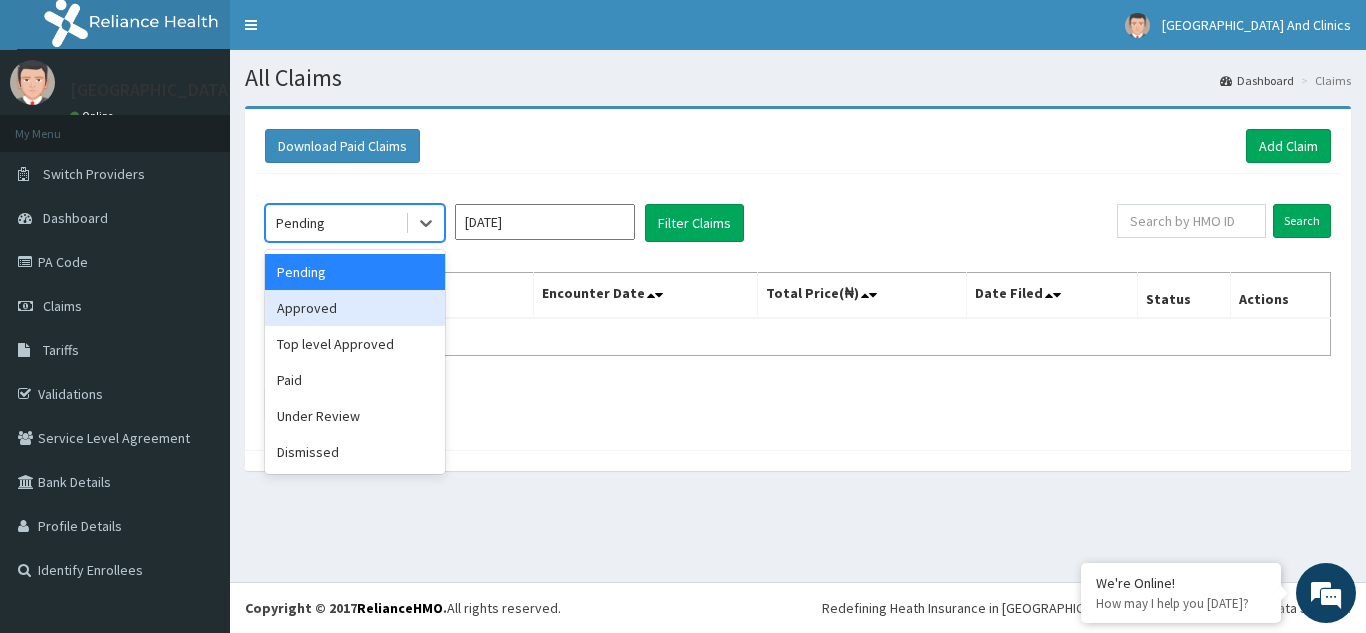 click on "Approved" at bounding box center (355, 308) 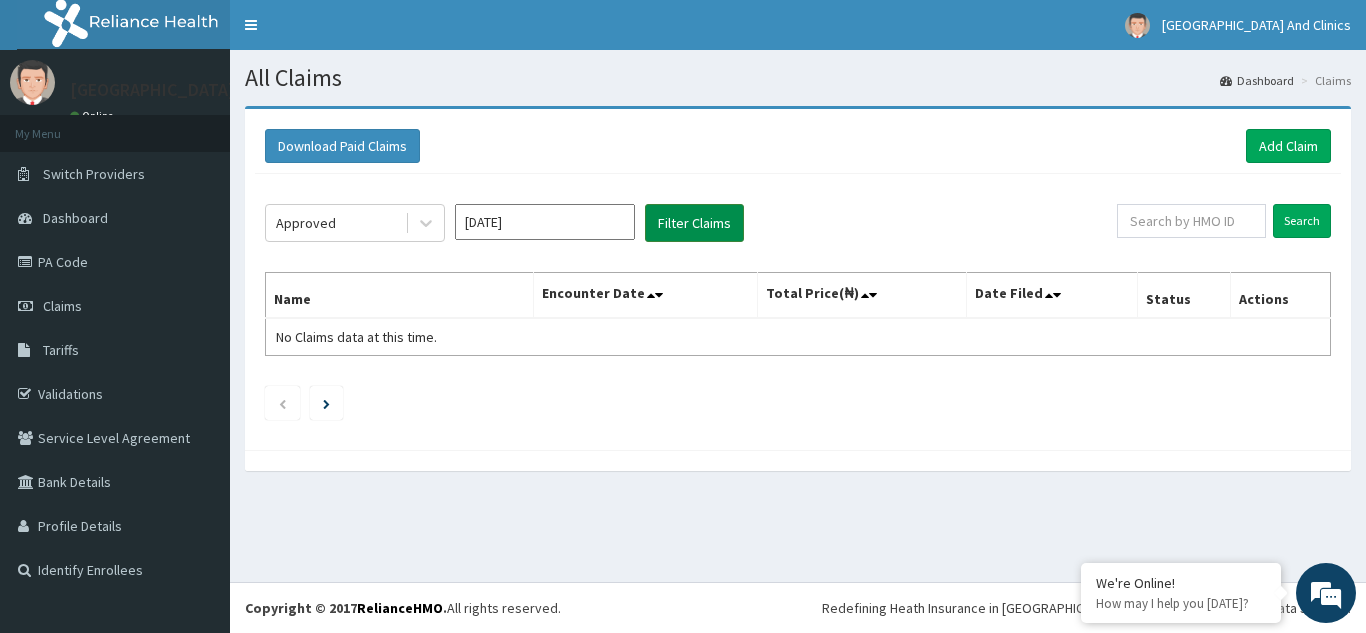 click on "Filter Claims" at bounding box center (694, 223) 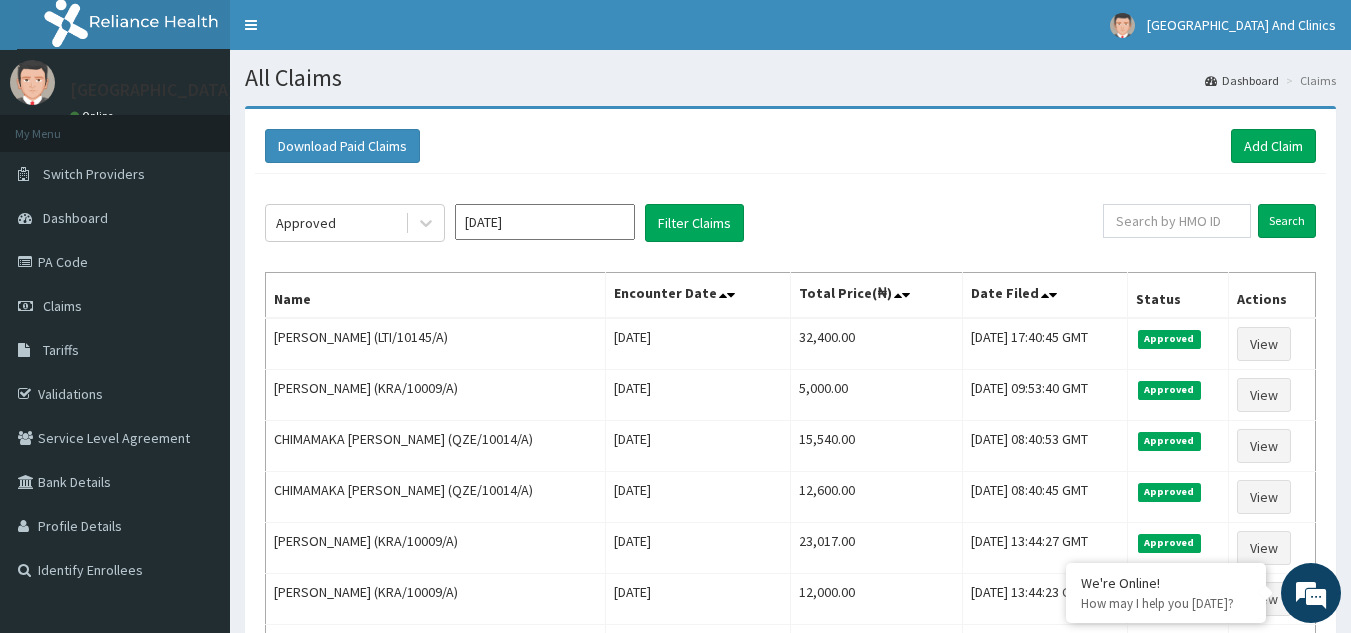 click on "Approved Jul 2025 Filter Claims" at bounding box center (684, 223) 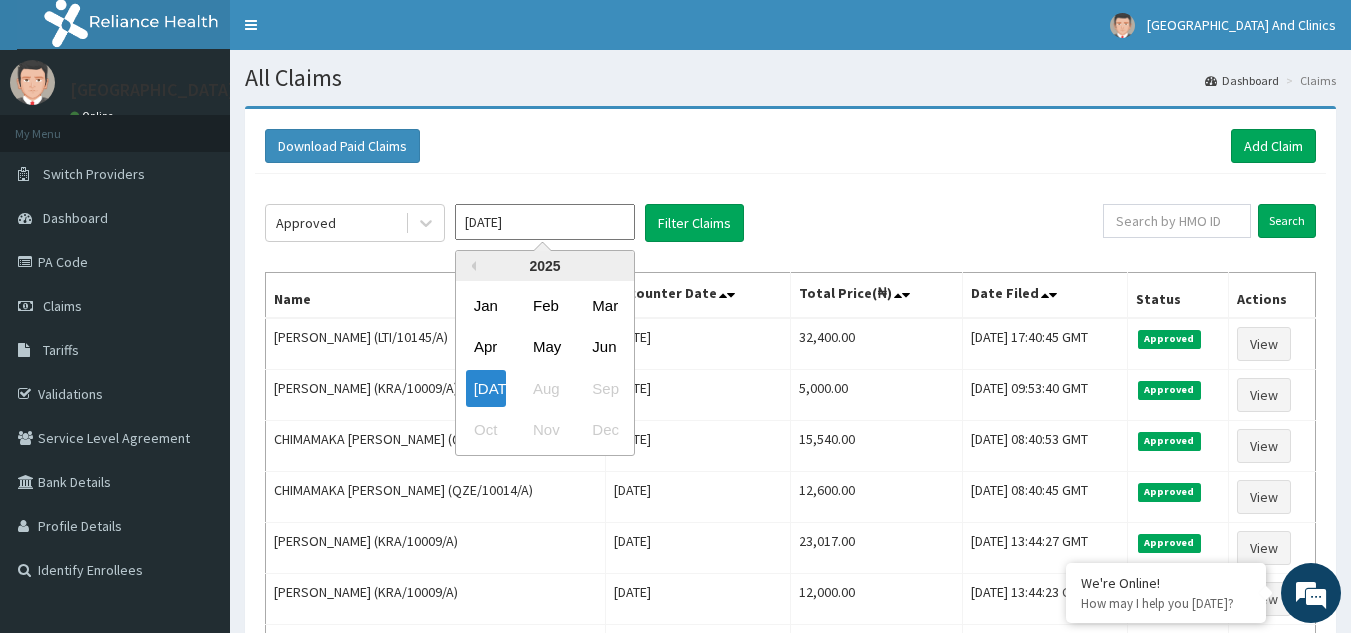 click on "[DATE]" at bounding box center (545, 222) 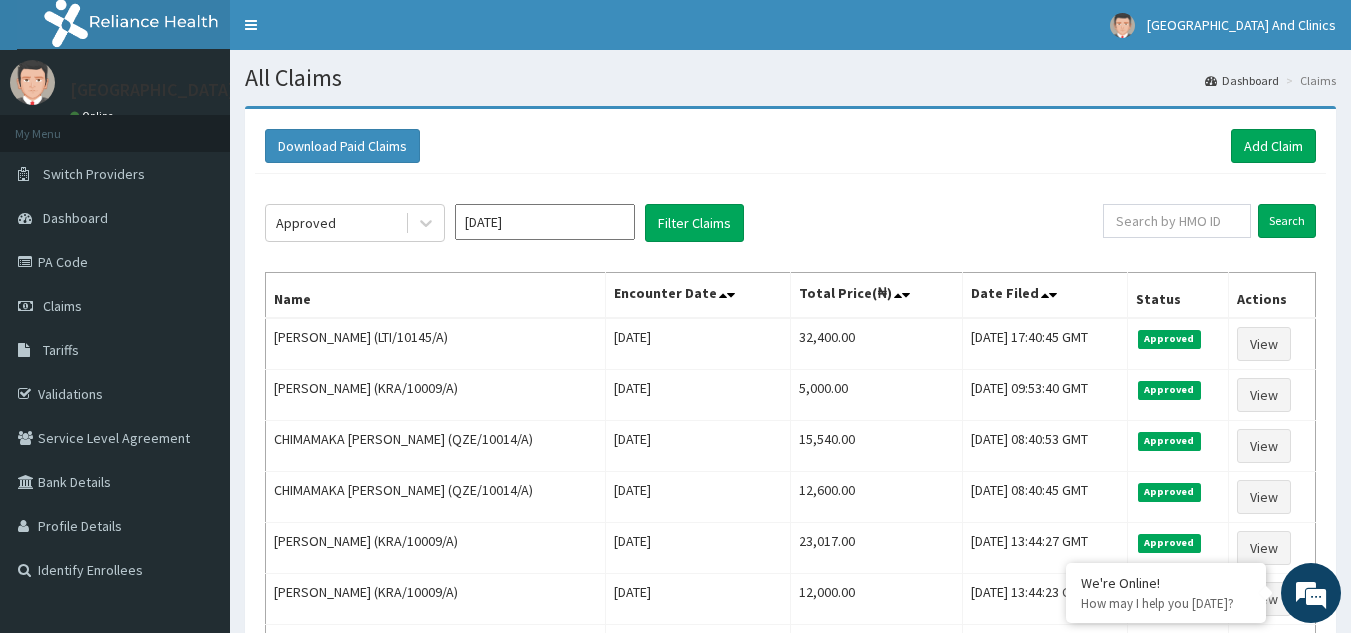 click on "Download Paid Claims Add Claim" at bounding box center [790, 146] 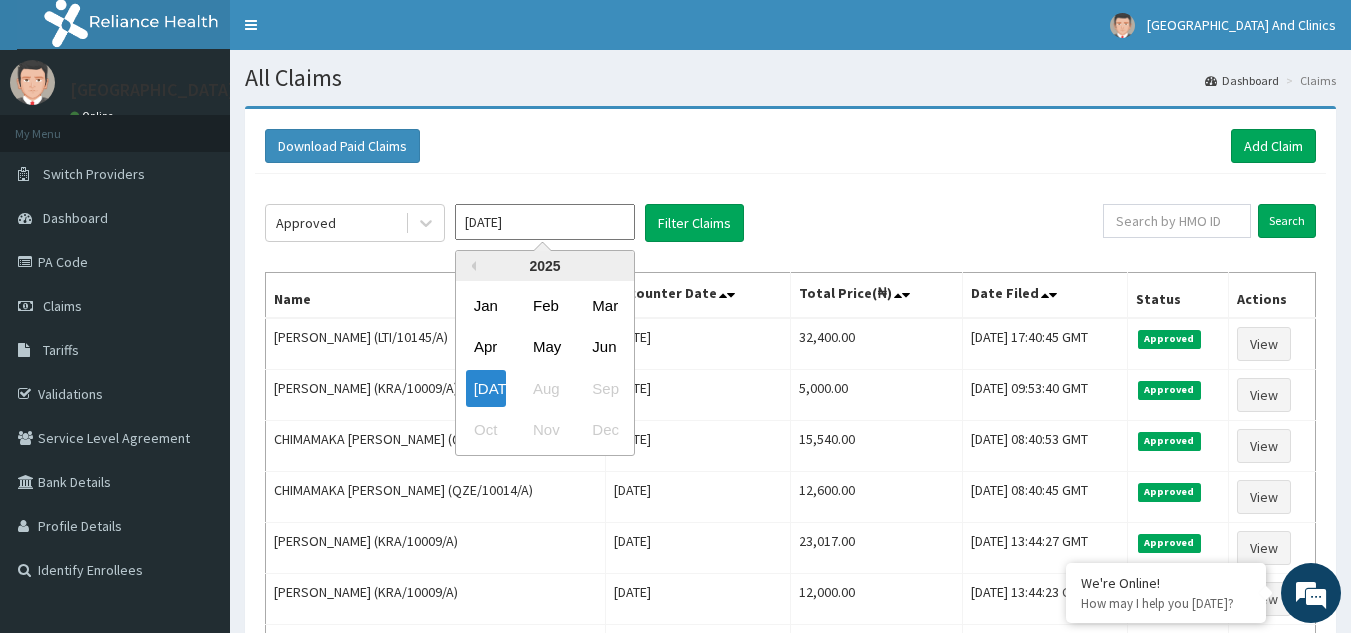click on "[DATE]" at bounding box center (545, 222) 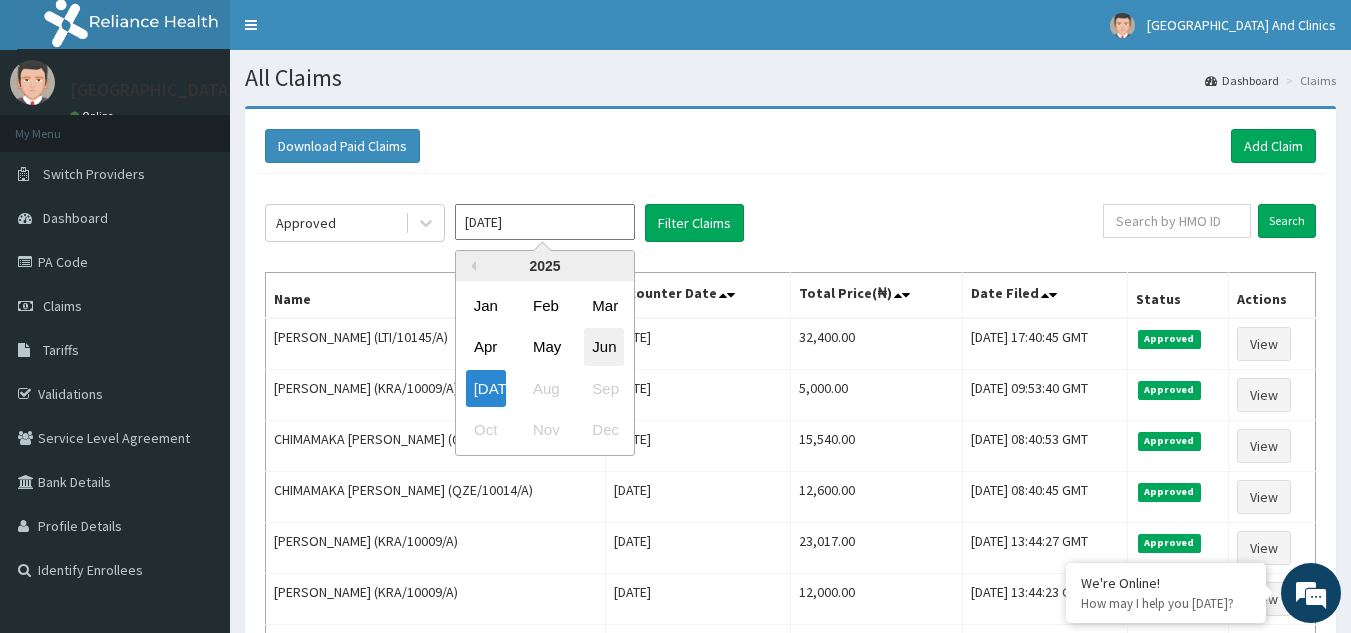 click on "Jun" at bounding box center (604, 347) 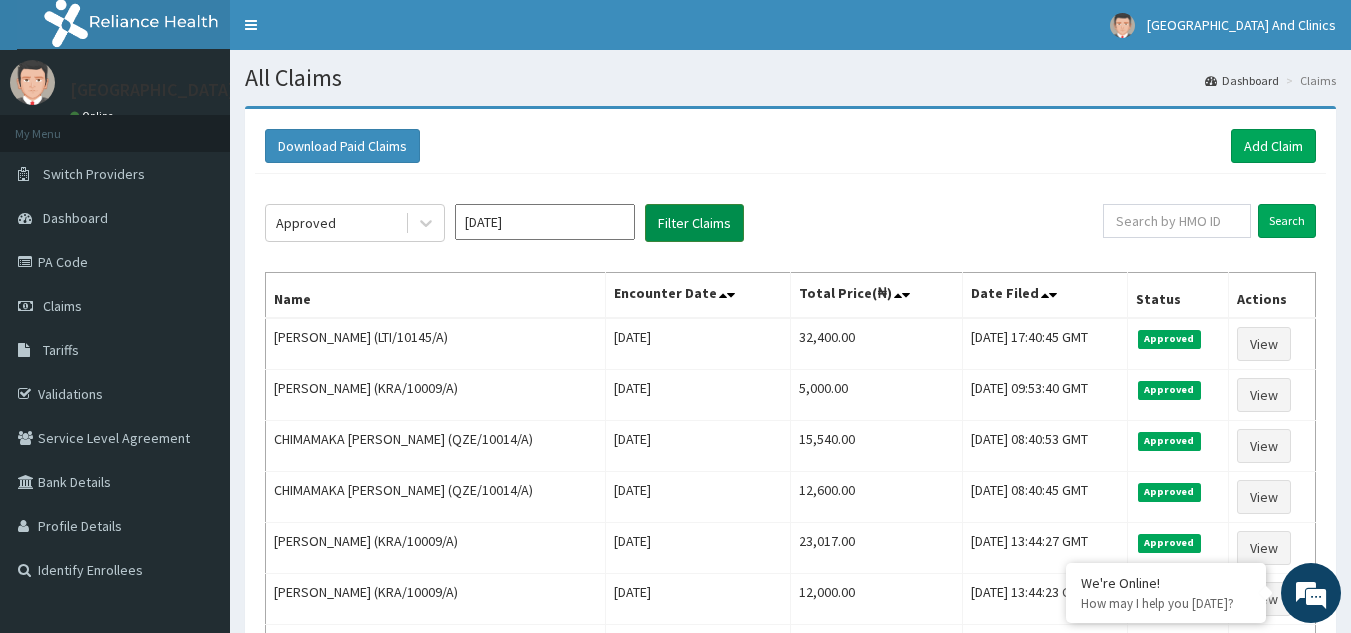 click on "Filter Claims" at bounding box center [694, 223] 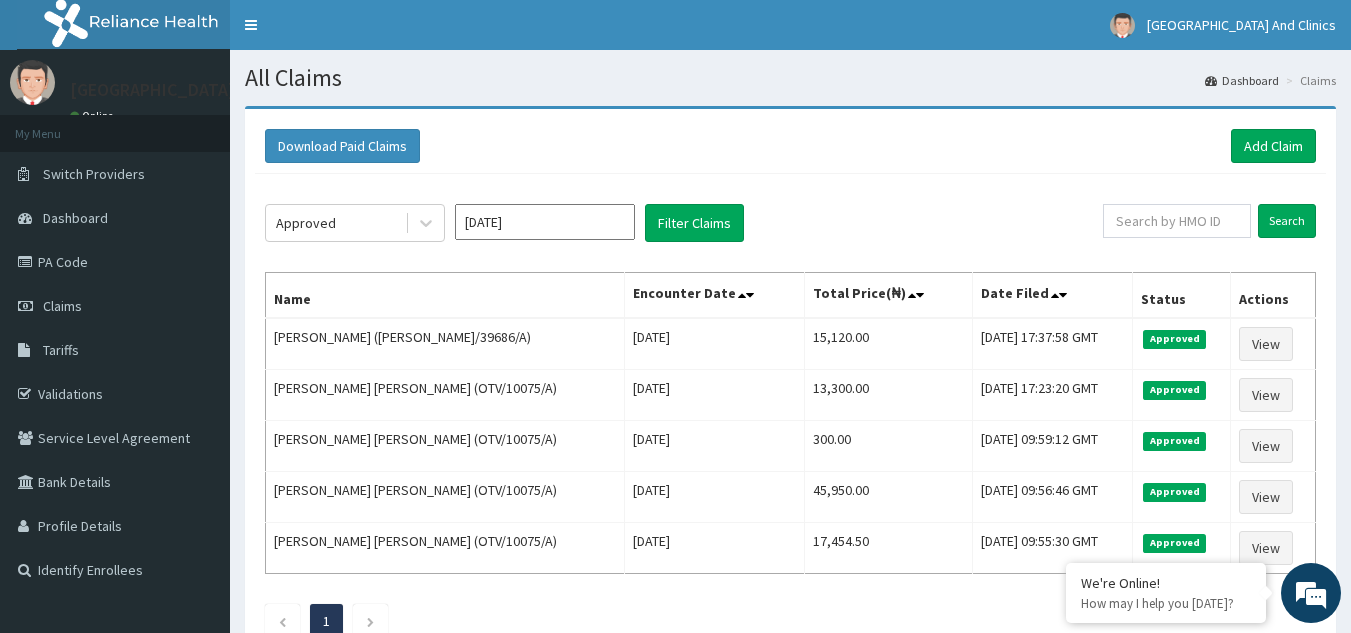 click on "Approved Jun 2025 Filter Claims Search Name Encounter Date Total Price(₦) Date Filed Status Actions Uzoamaka Okeke (RET/39686/A) Fri Jun 27 2025 15,120.00 Tue, 01 Jul 2025 17:37:58 GMT Approved View Amaka  Ifeoma Lawal (OTV/10075/A) Mon Jun 30 2025 13,300.00 Tue, 01 Jul 2025 17:23:20 GMT Approved View Amaka  Ifeoma Lawal (OTV/10075/A) Thu Jun 26 2025 300.00 Fri, 27 Jun 2025 09:59:12 GMT Approved View Amaka  Ifeoma Lawal (OTV/10075/A) Wed Jun 25 2025 45,950.00 Fri, 27 Jun 2025 09:56:46 GMT Approved View Amaka  Ifeoma Lawal (OTV/10075/A) Wed Jun 25 2025 17,454.50 Fri, 27 Jun 2025 09:55:30 GMT Approved View 1" 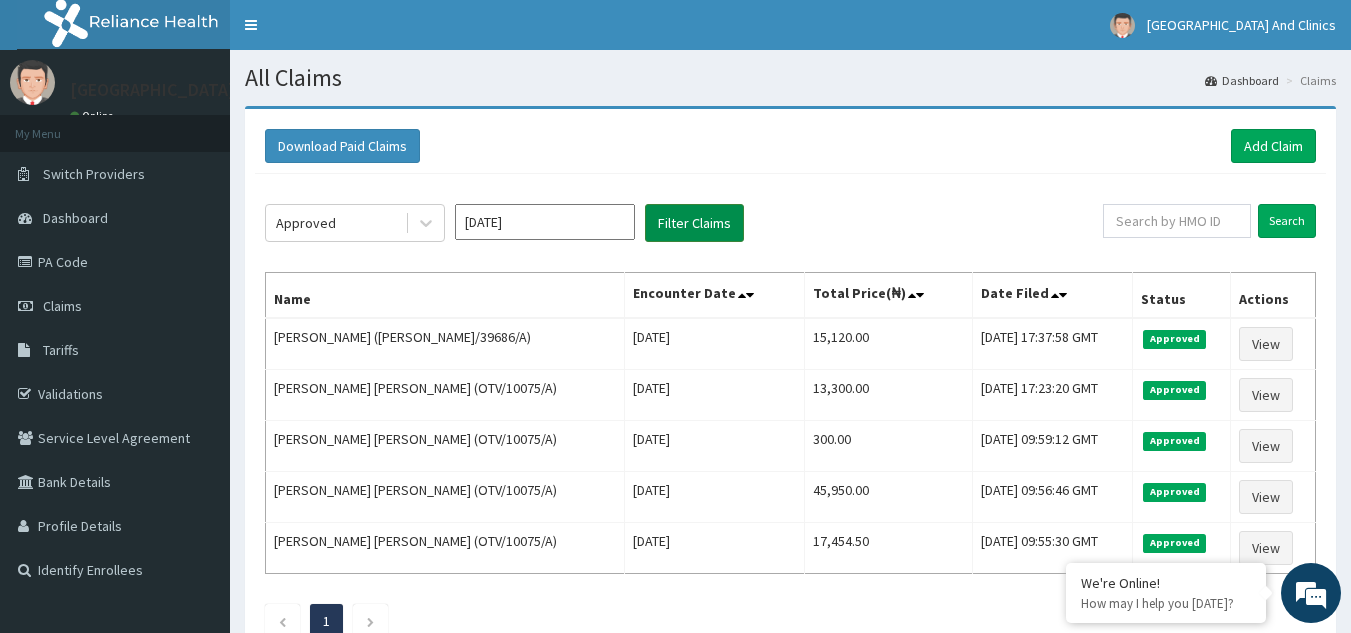 click on "Filter Claims" at bounding box center (694, 223) 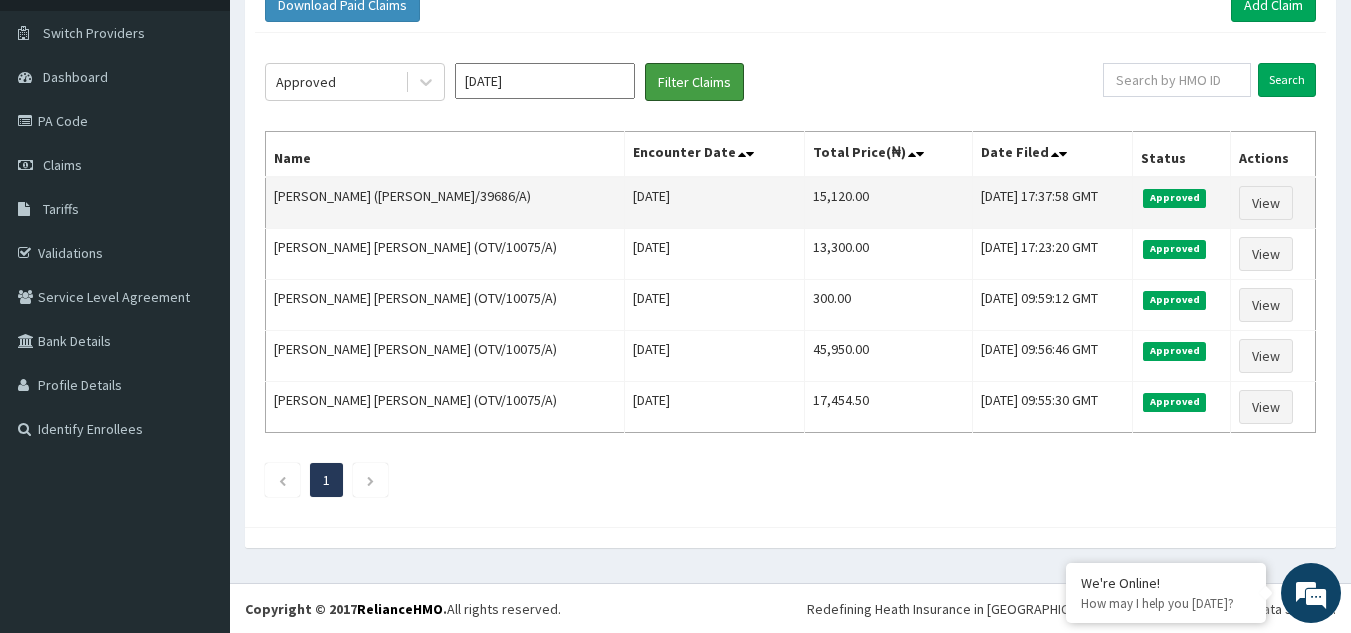 scroll, scrollTop: 142, scrollLeft: 0, axis: vertical 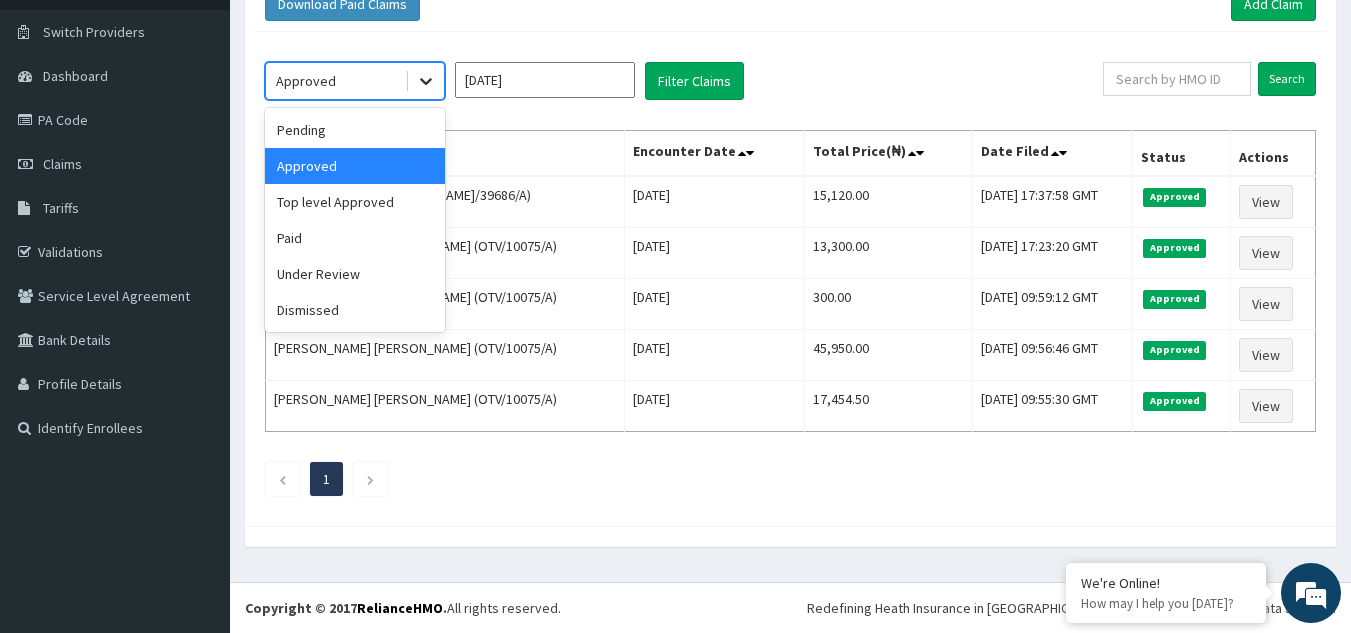 click at bounding box center [426, 81] 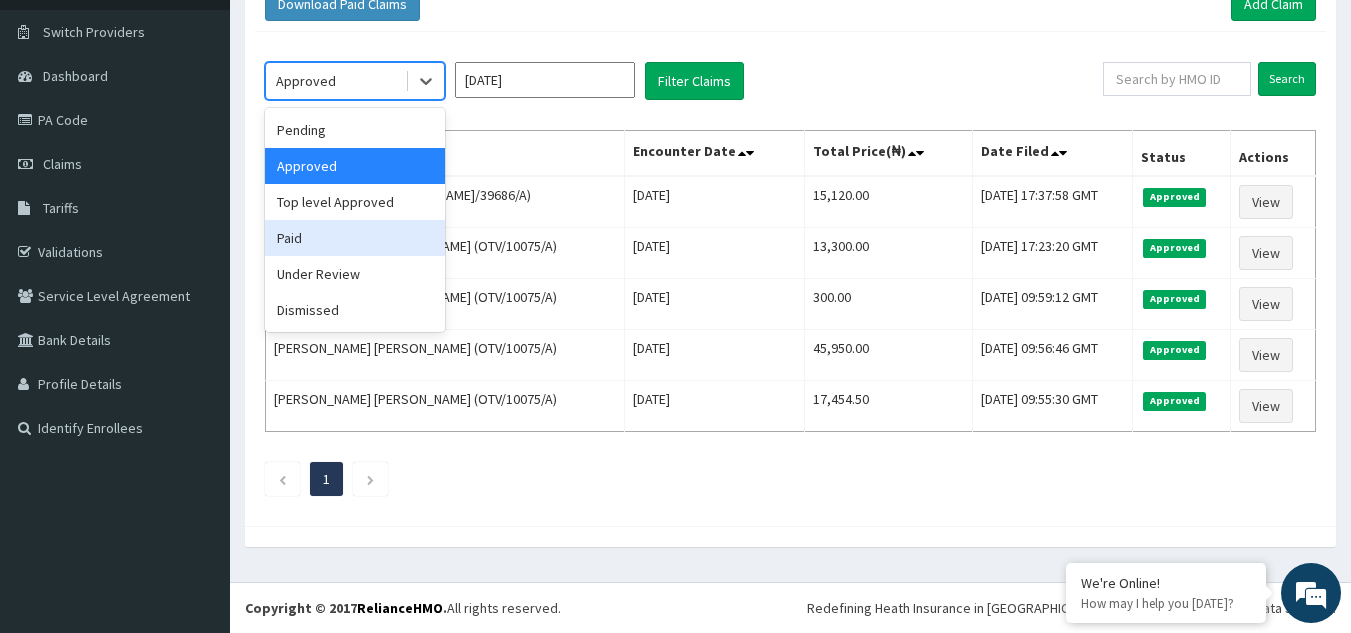 click on "Paid" at bounding box center (355, 238) 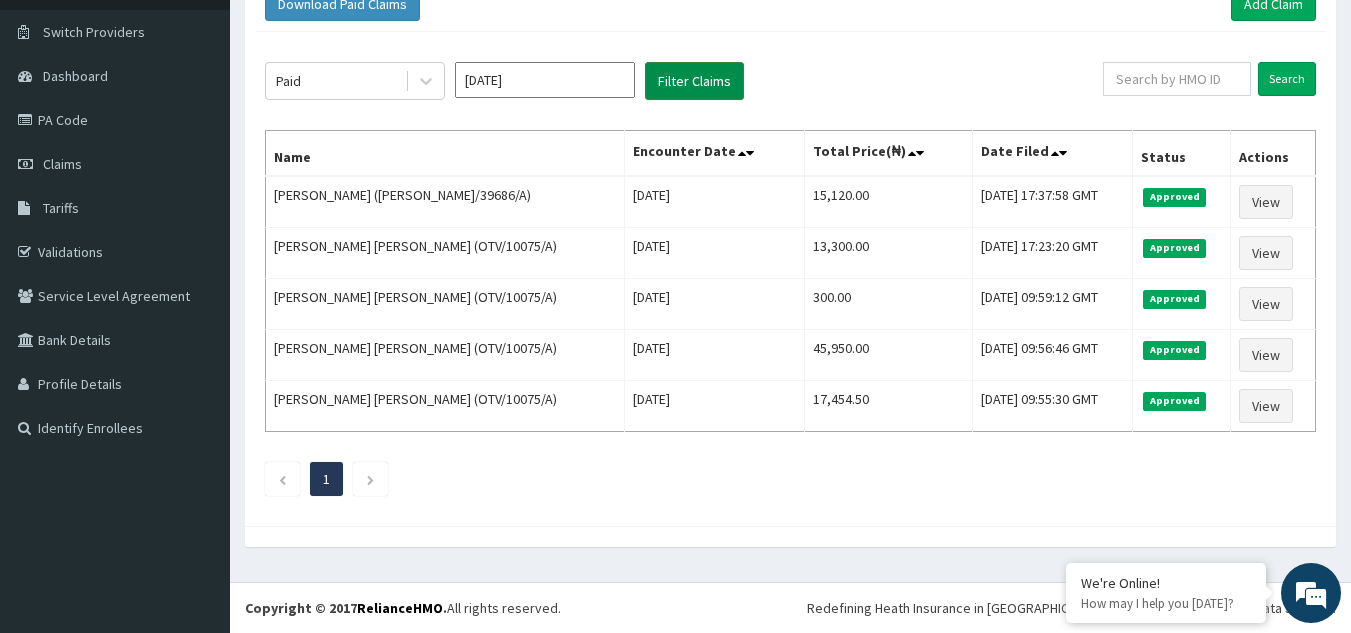 click on "Filter Claims" at bounding box center (694, 81) 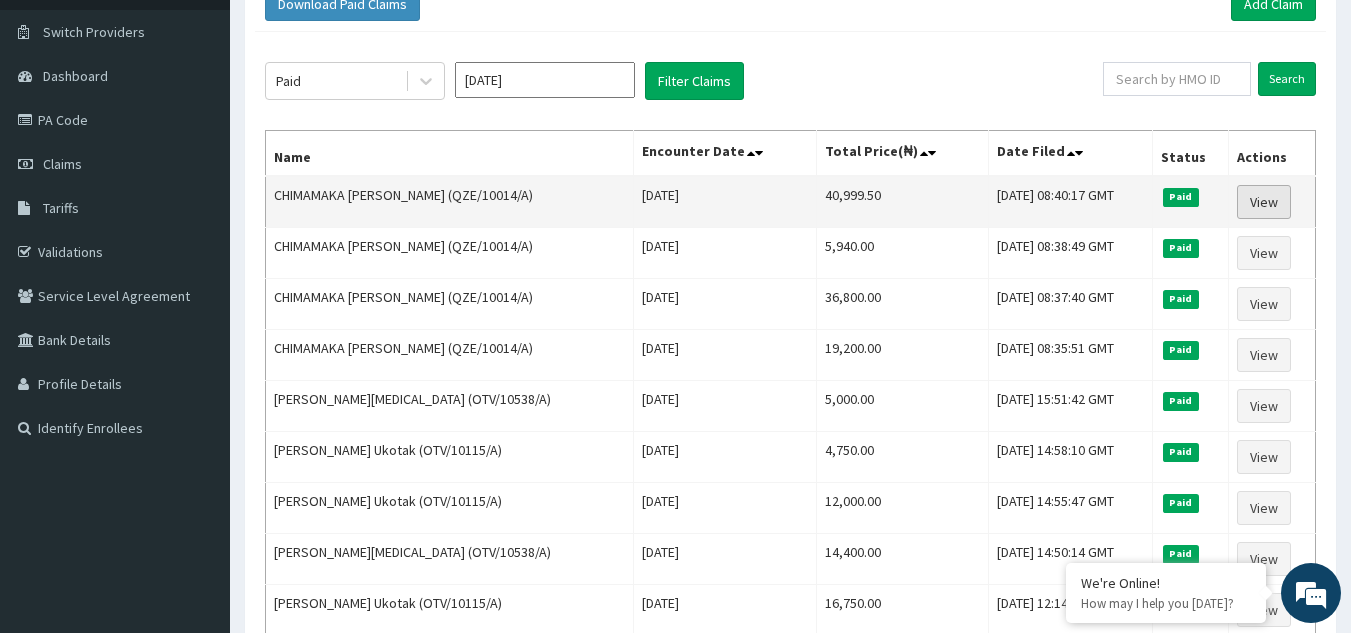 click on "View" at bounding box center [1264, 202] 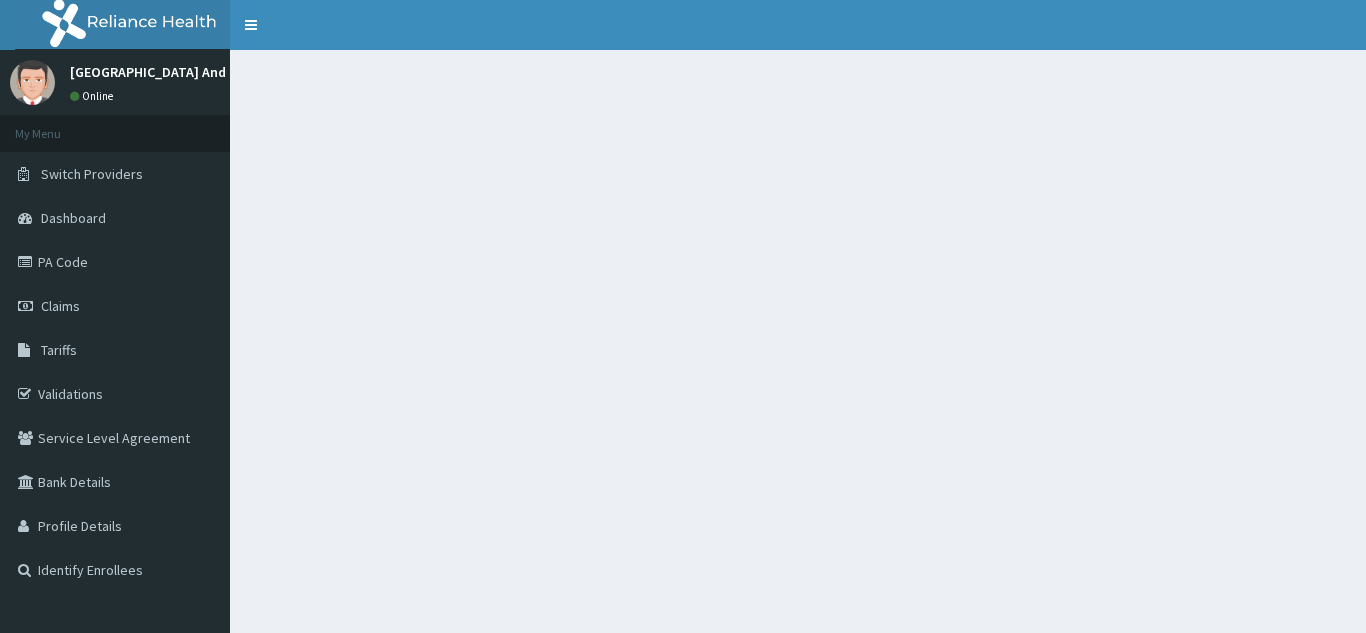 scroll, scrollTop: 0, scrollLeft: 0, axis: both 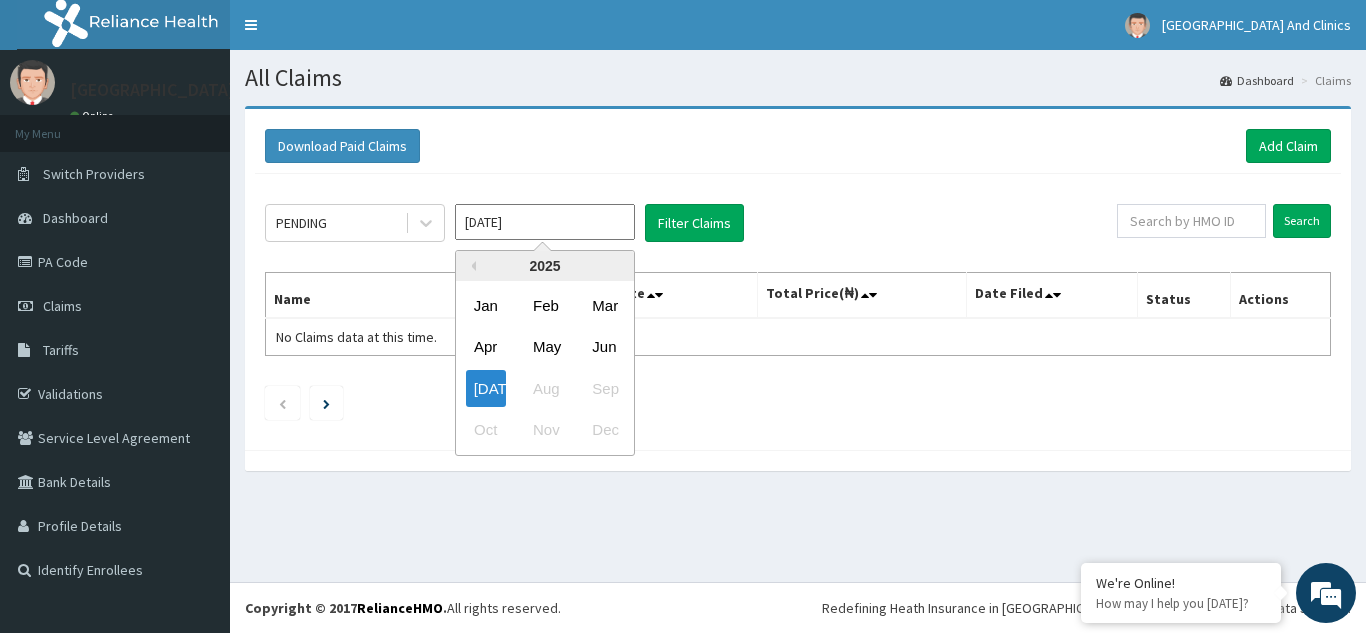click on "Jul 2025" at bounding box center [545, 222] 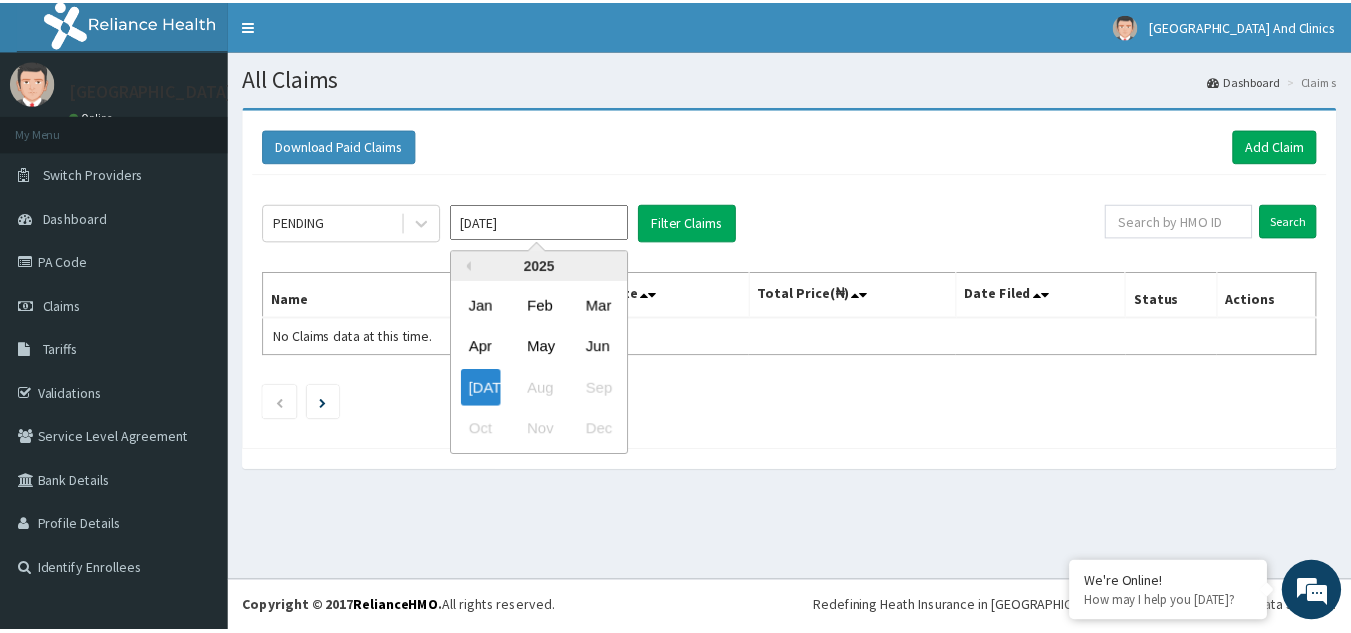scroll, scrollTop: 0, scrollLeft: 0, axis: both 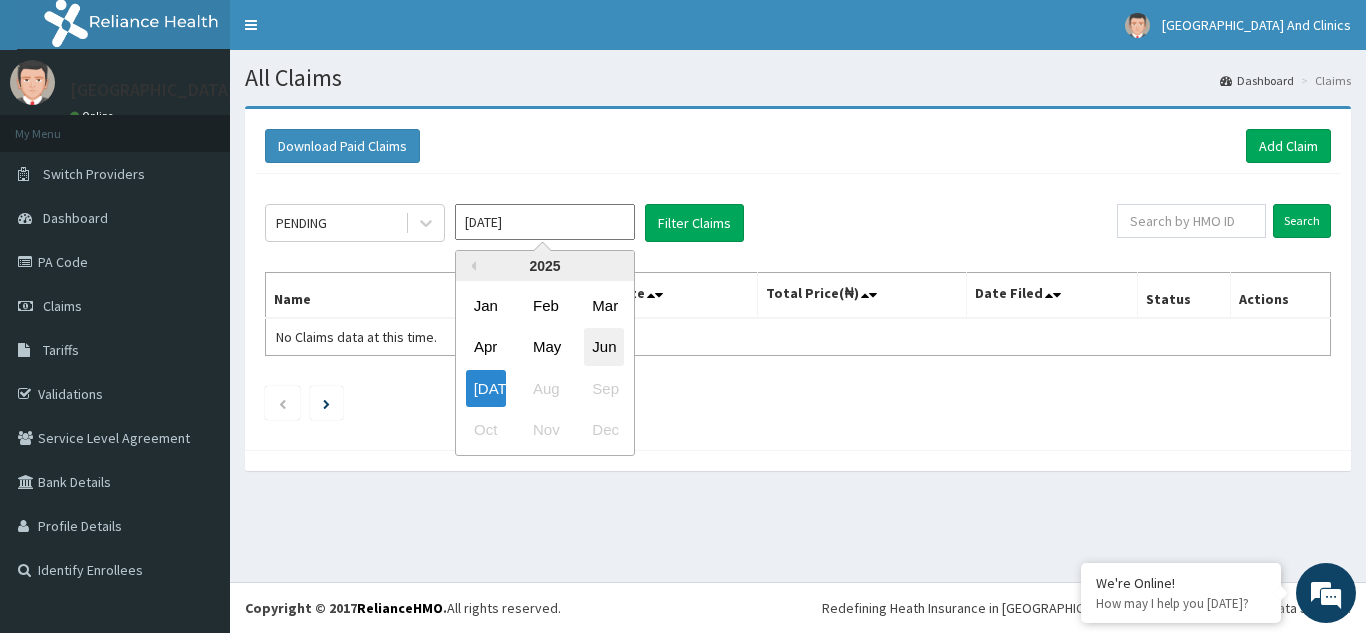 click on "Jun" at bounding box center (604, 347) 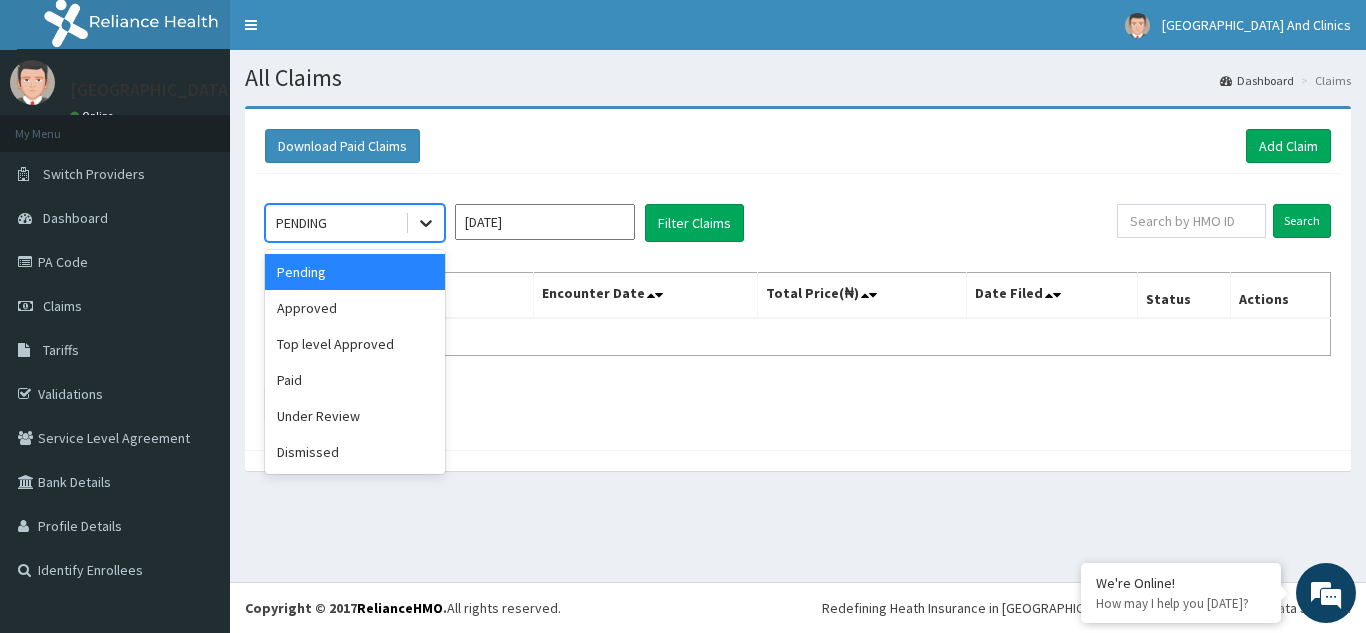 click 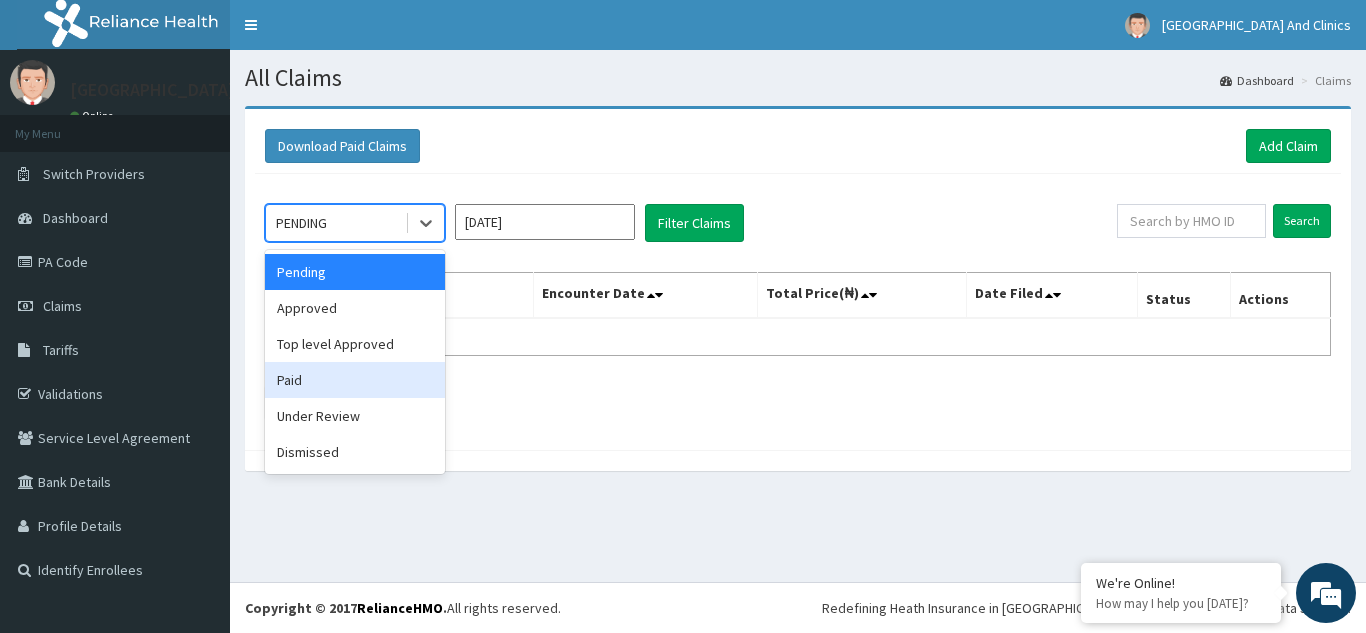click on "Paid" at bounding box center [355, 380] 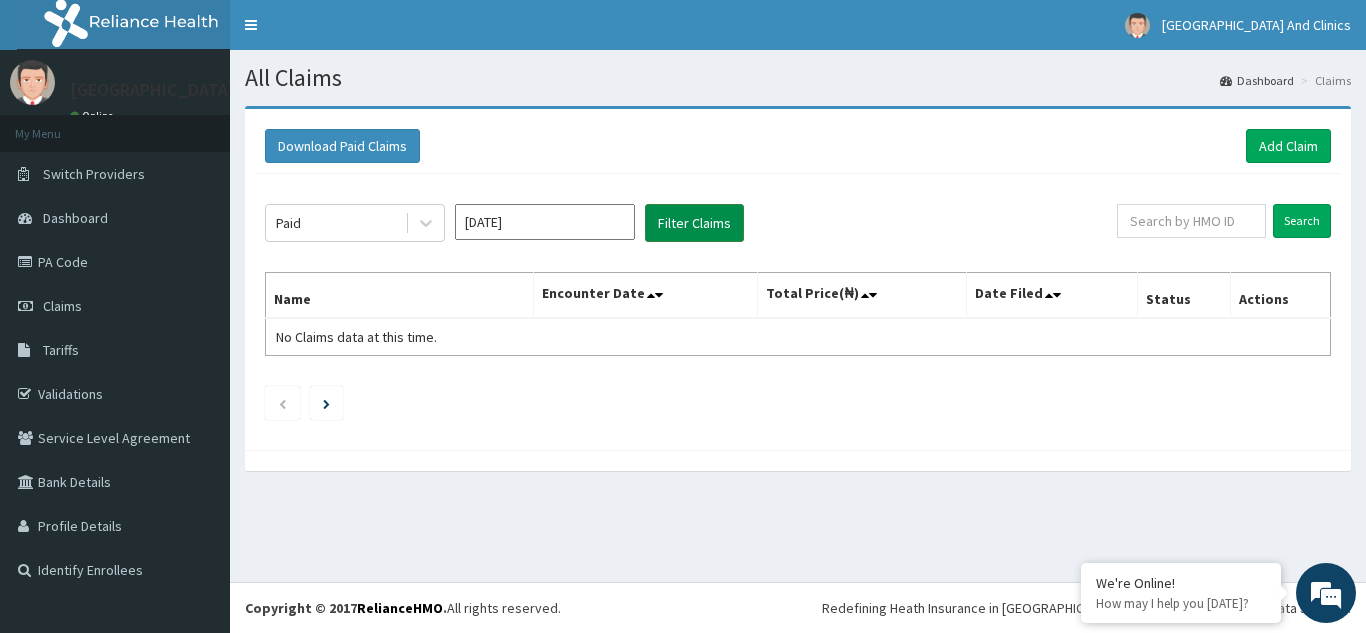 click on "Filter Claims" at bounding box center (694, 223) 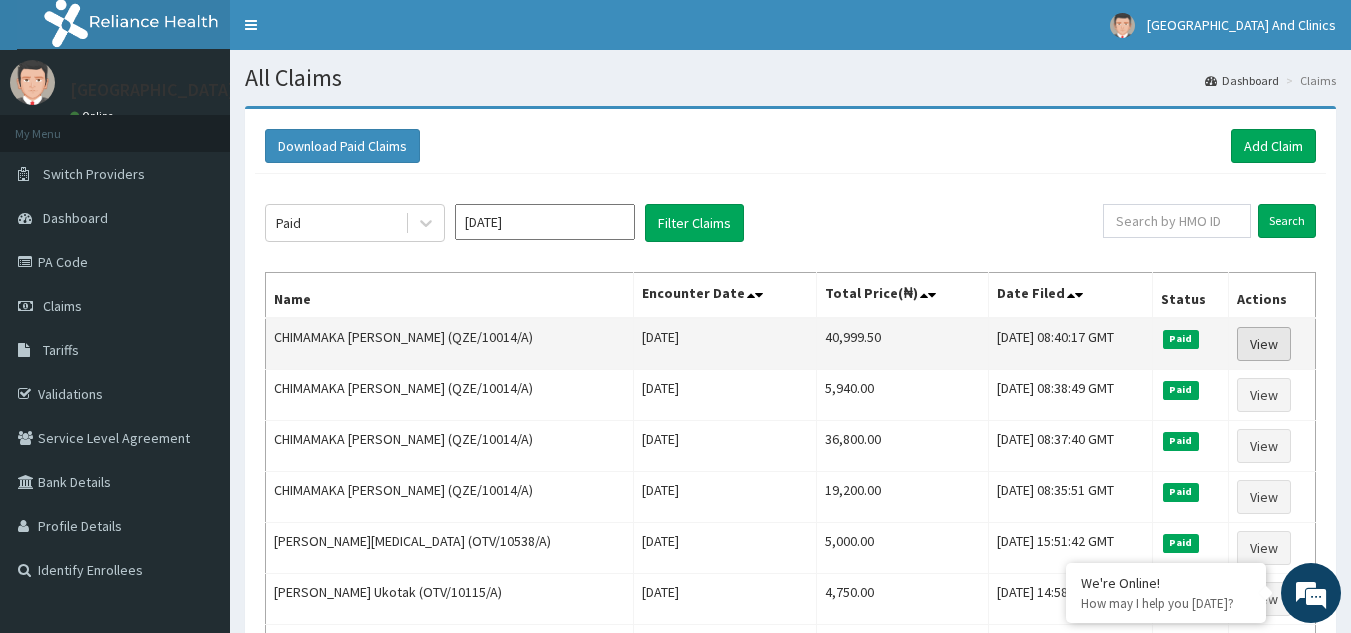 click on "View" at bounding box center [1264, 344] 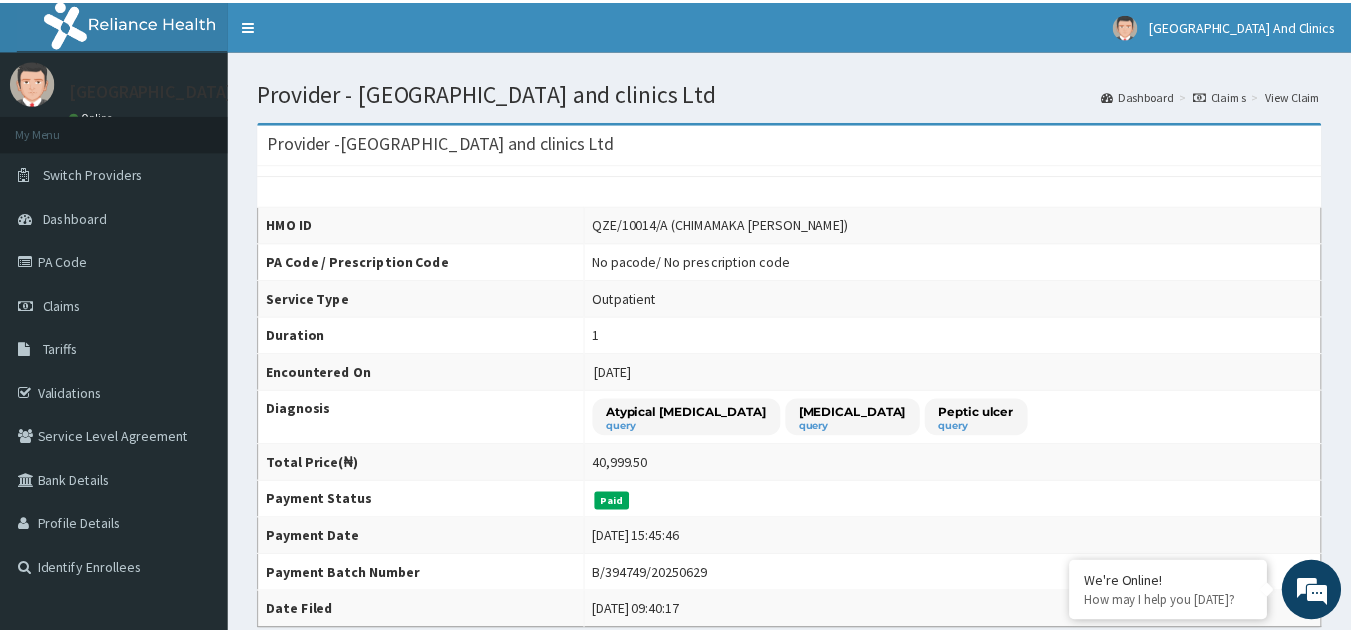 scroll, scrollTop: 0, scrollLeft: 0, axis: both 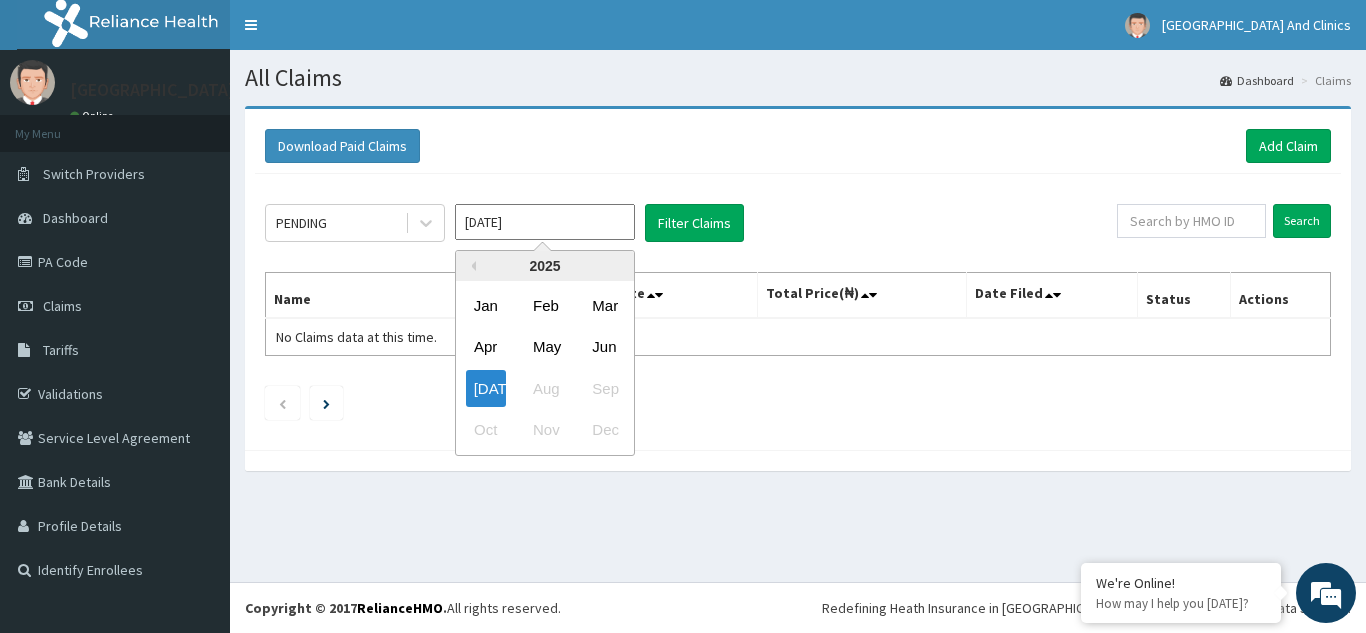 click on "Jul 2025" at bounding box center (545, 222) 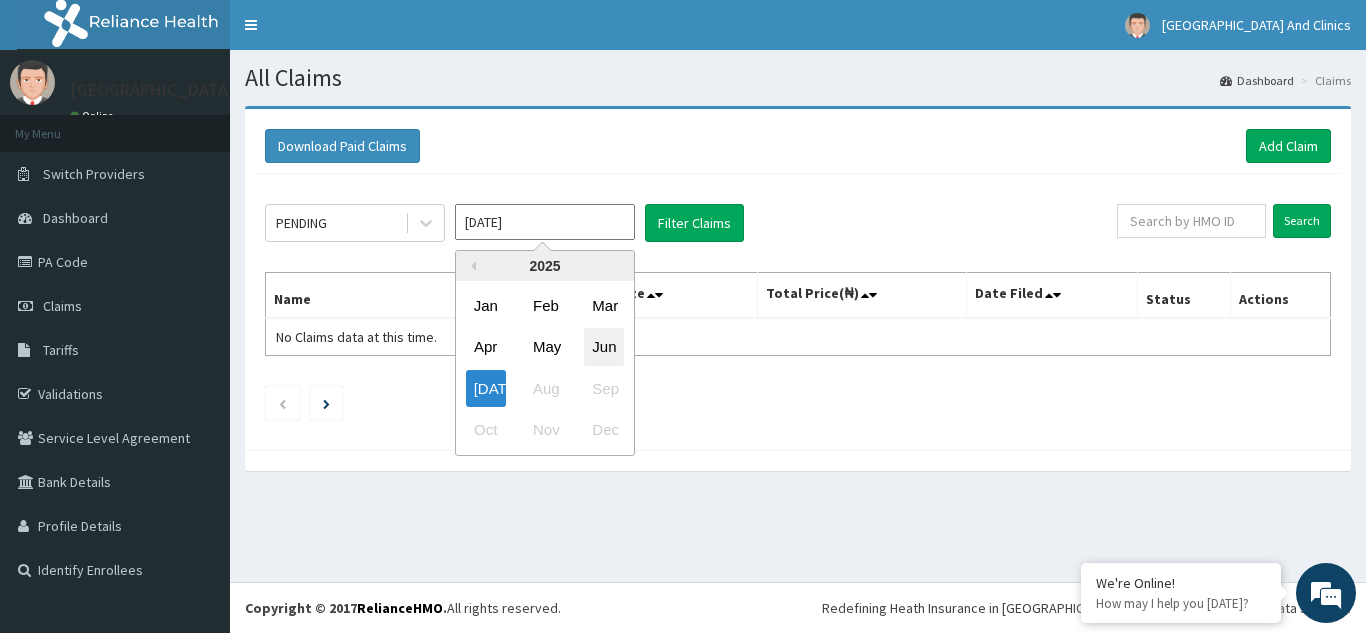 click on "Jun" at bounding box center [604, 347] 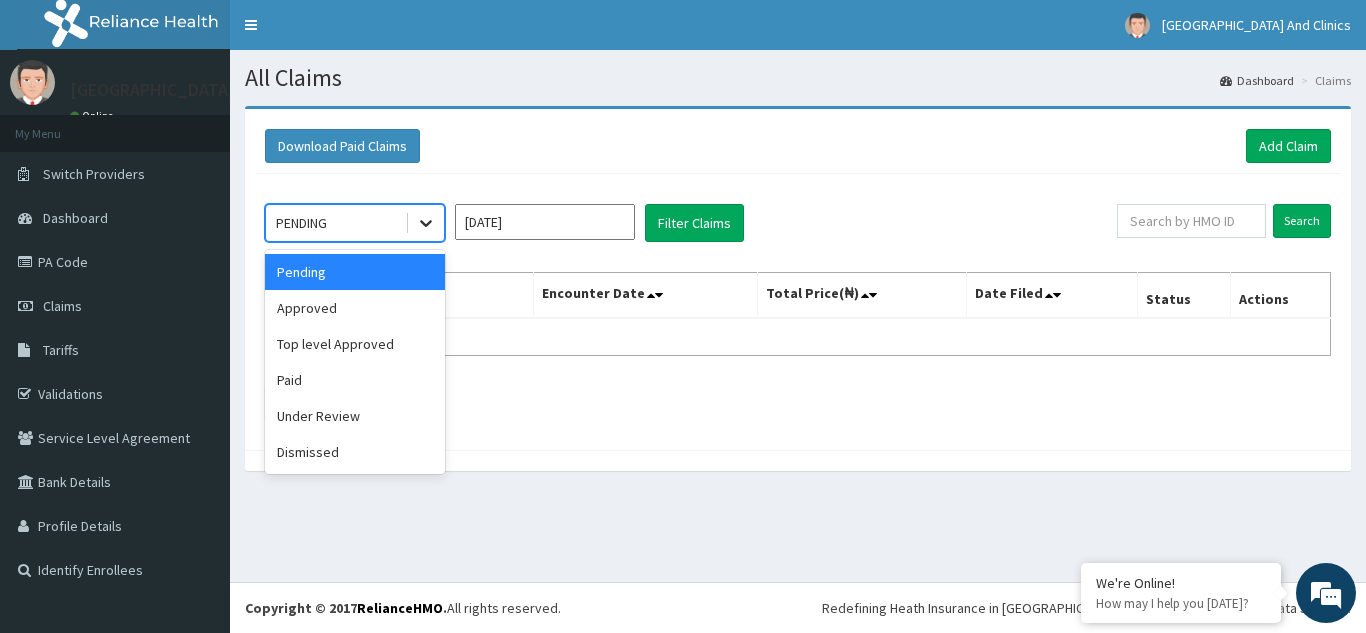 click 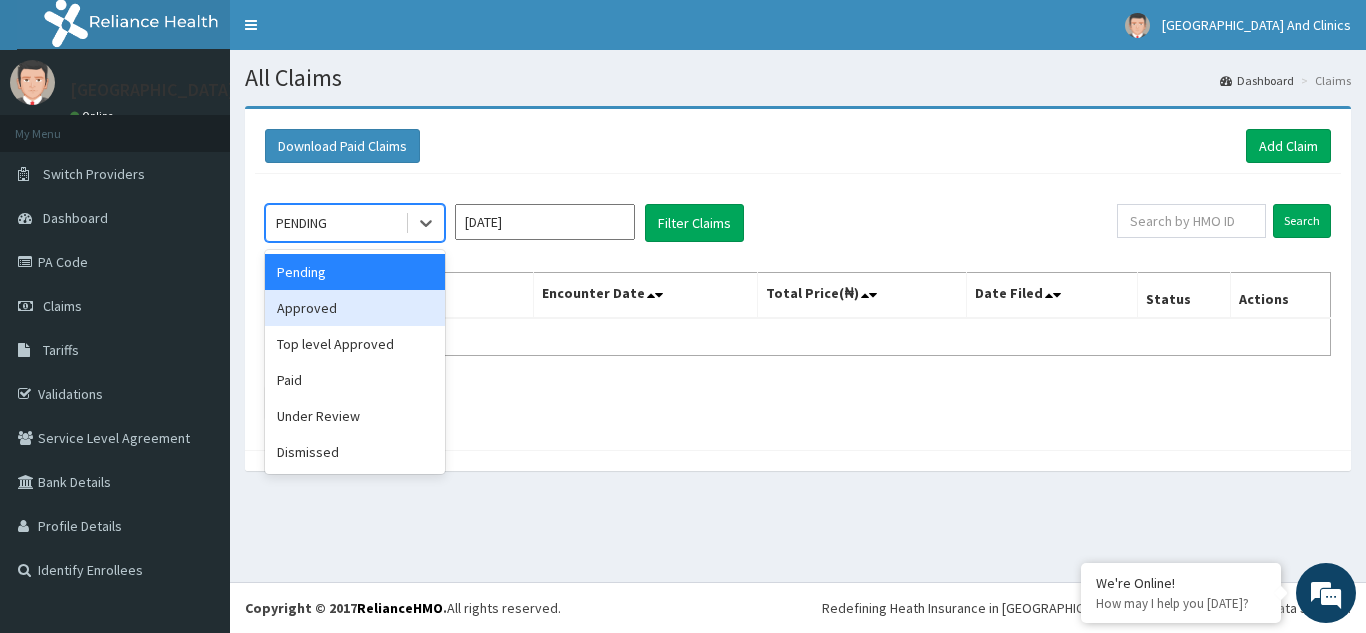 click on "Approved" at bounding box center [355, 308] 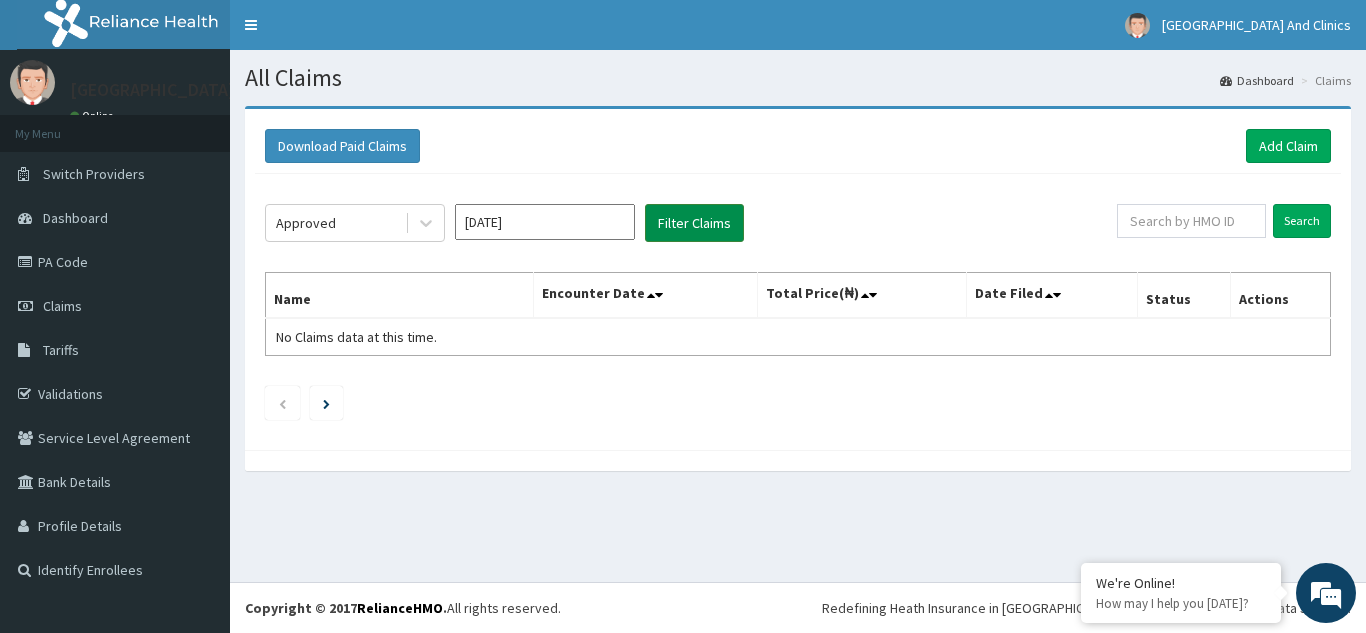 click on "Filter Claims" at bounding box center [694, 223] 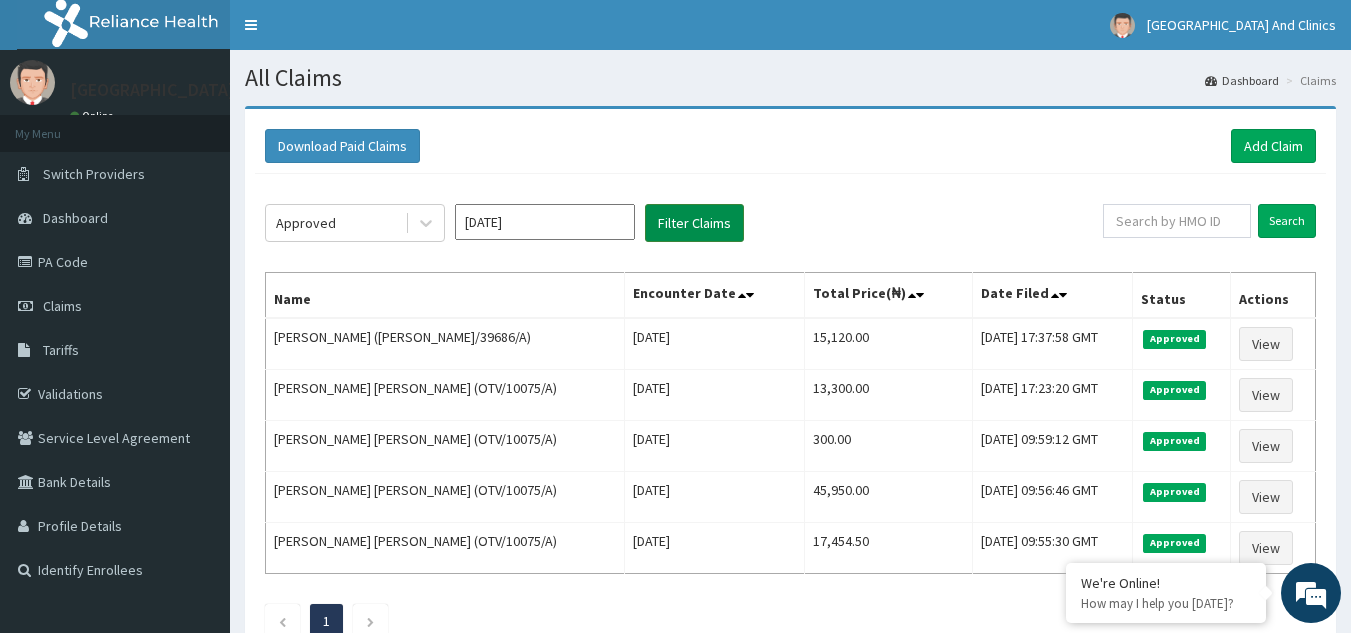 scroll, scrollTop: 0, scrollLeft: 0, axis: both 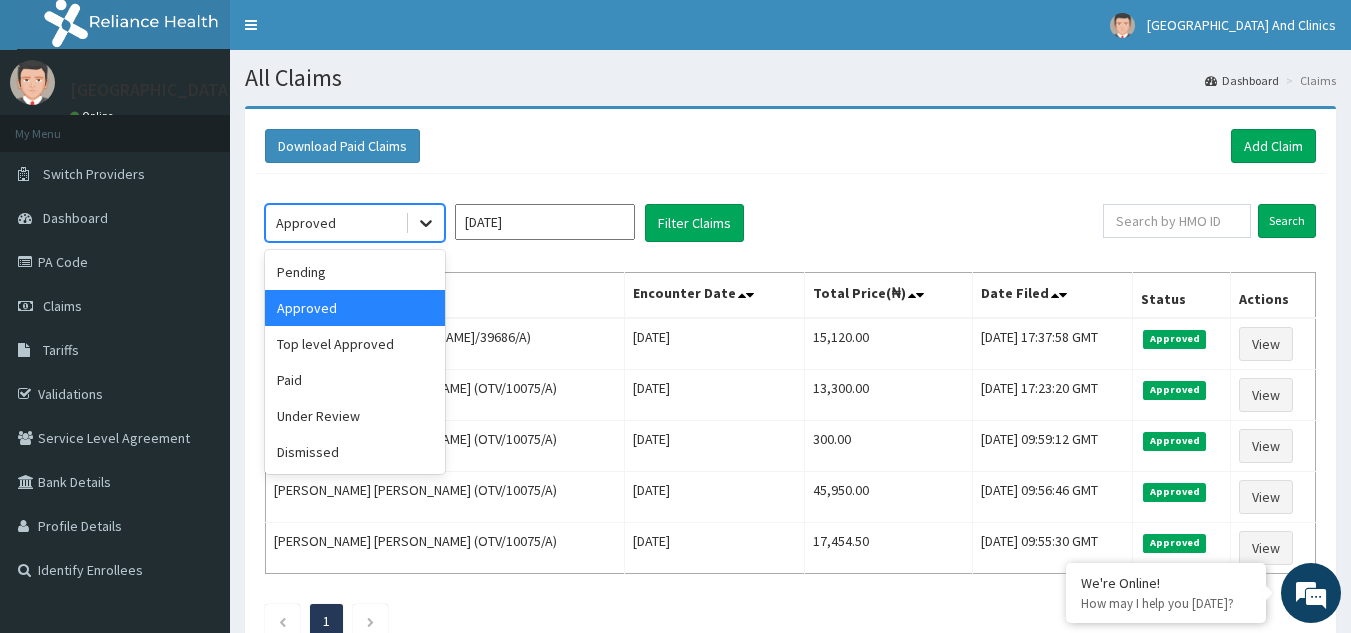 click at bounding box center [426, 223] 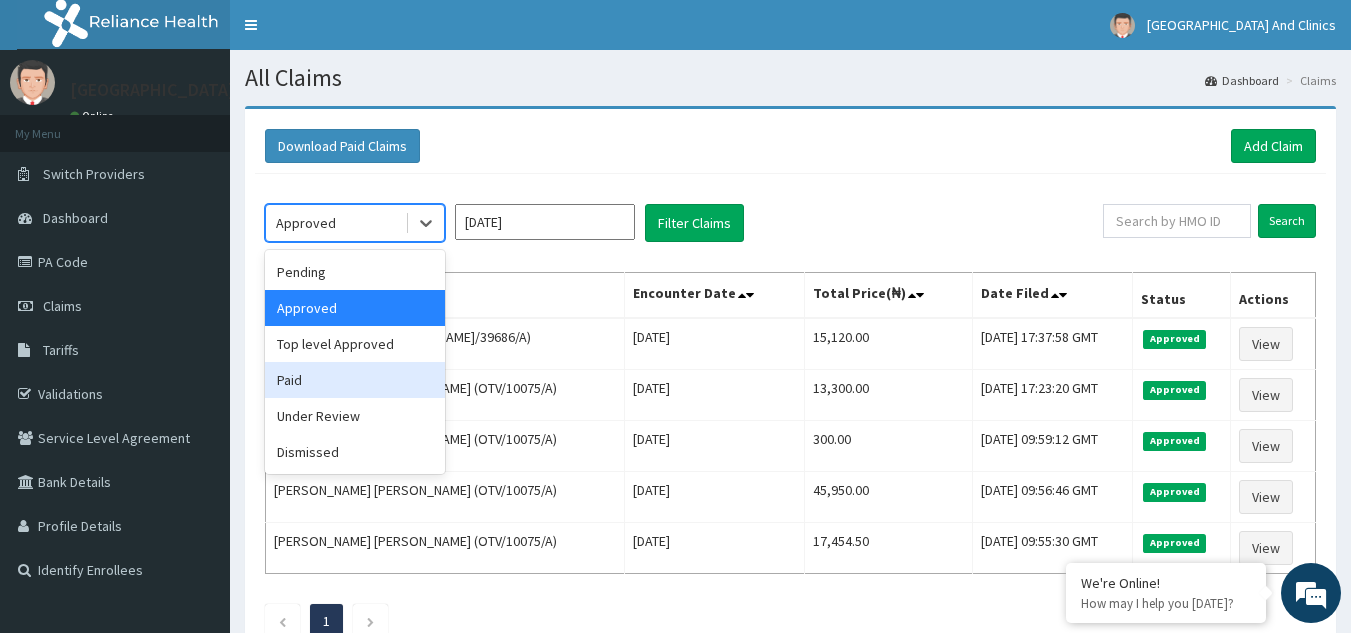 click on "Paid" at bounding box center [355, 380] 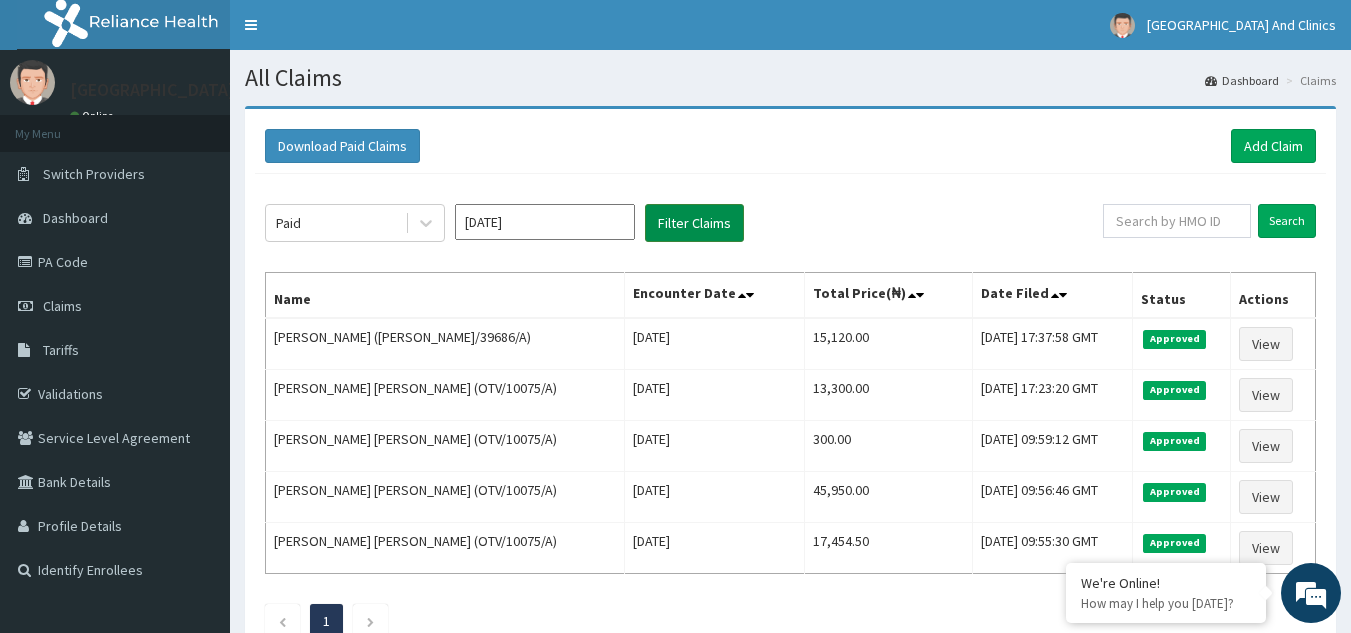 click on "Filter Claims" at bounding box center [694, 223] 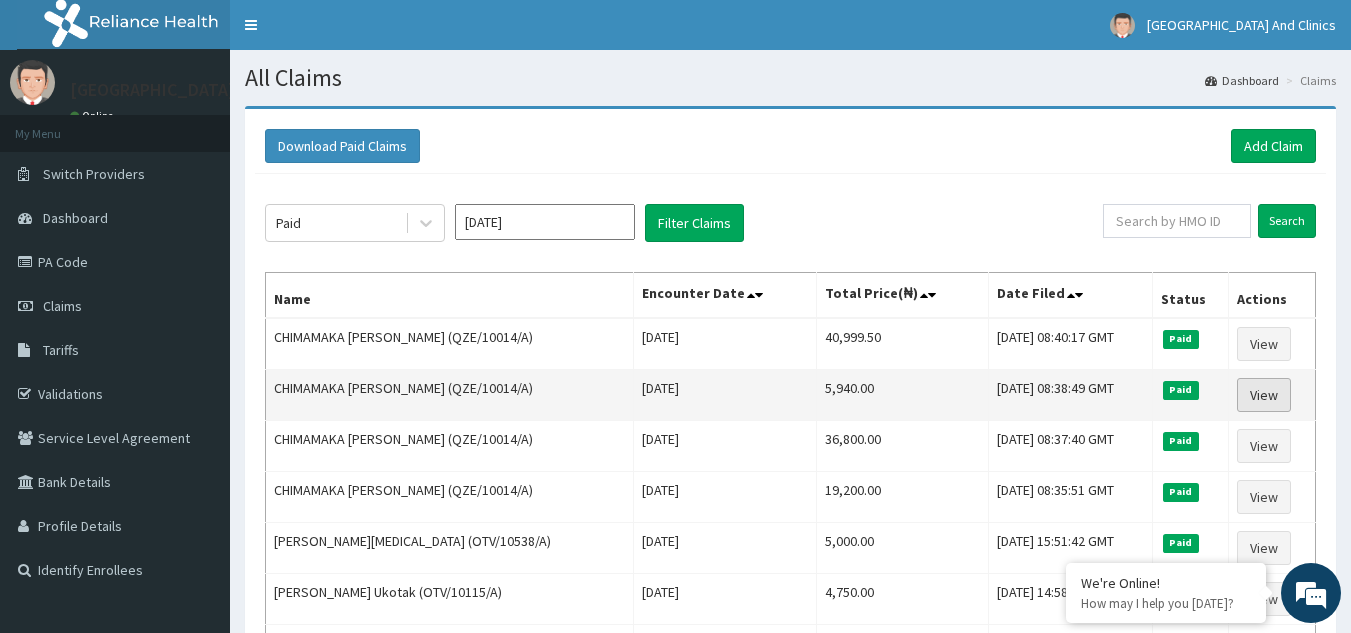 click on "View" at bounding box center [1264, 395] 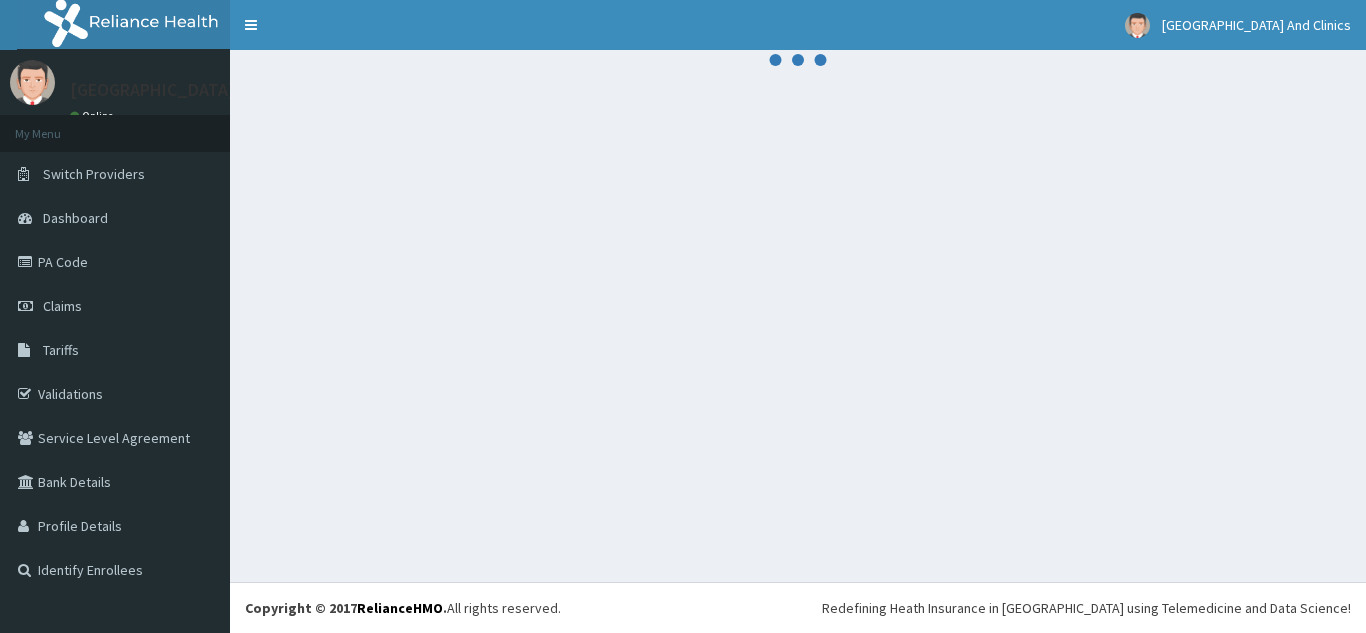 scroll, scrollTop: 0, scrollLeft: 0, axis: both 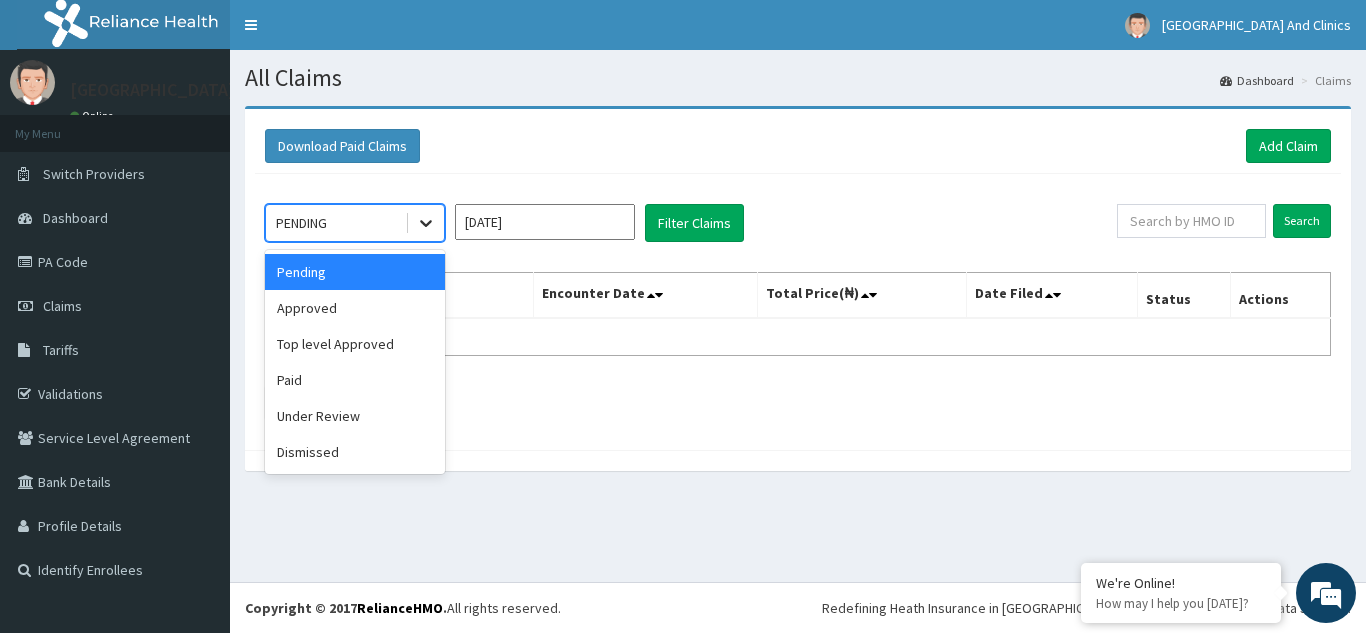 click at bounding box center (426, 223) 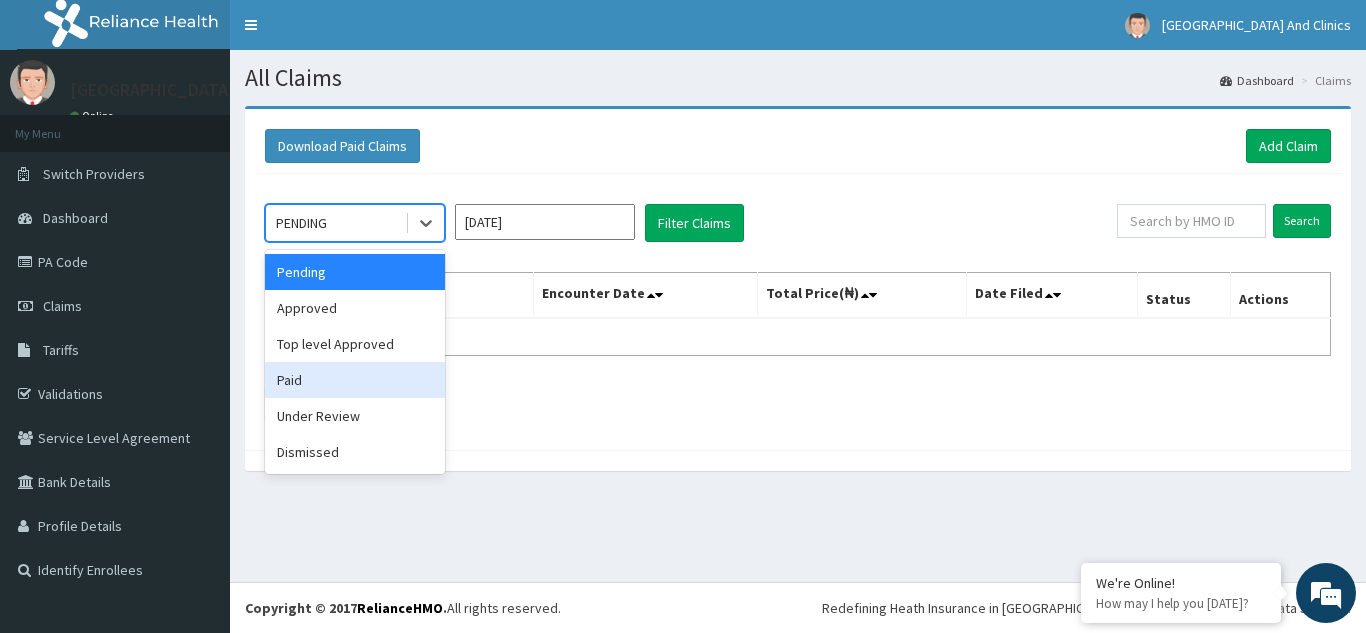 click on "Paid" at bounding box center (355, 380) 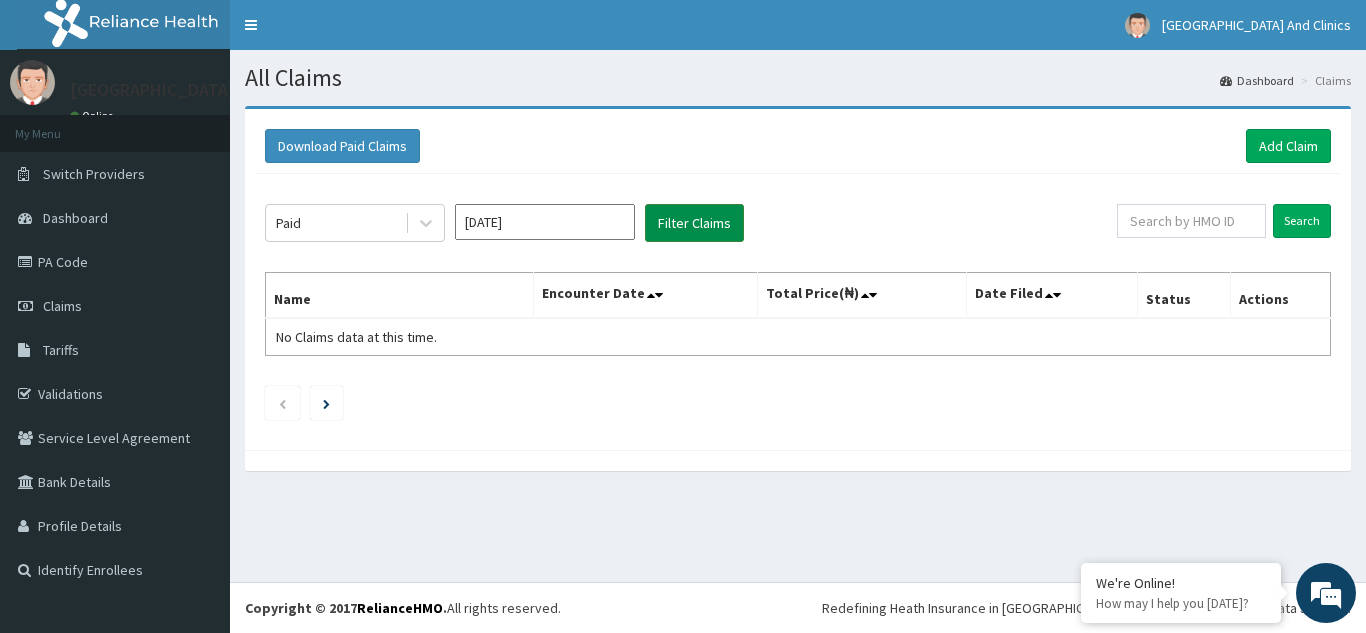 click on "Filter Claims" at bounding box center [694, 223] 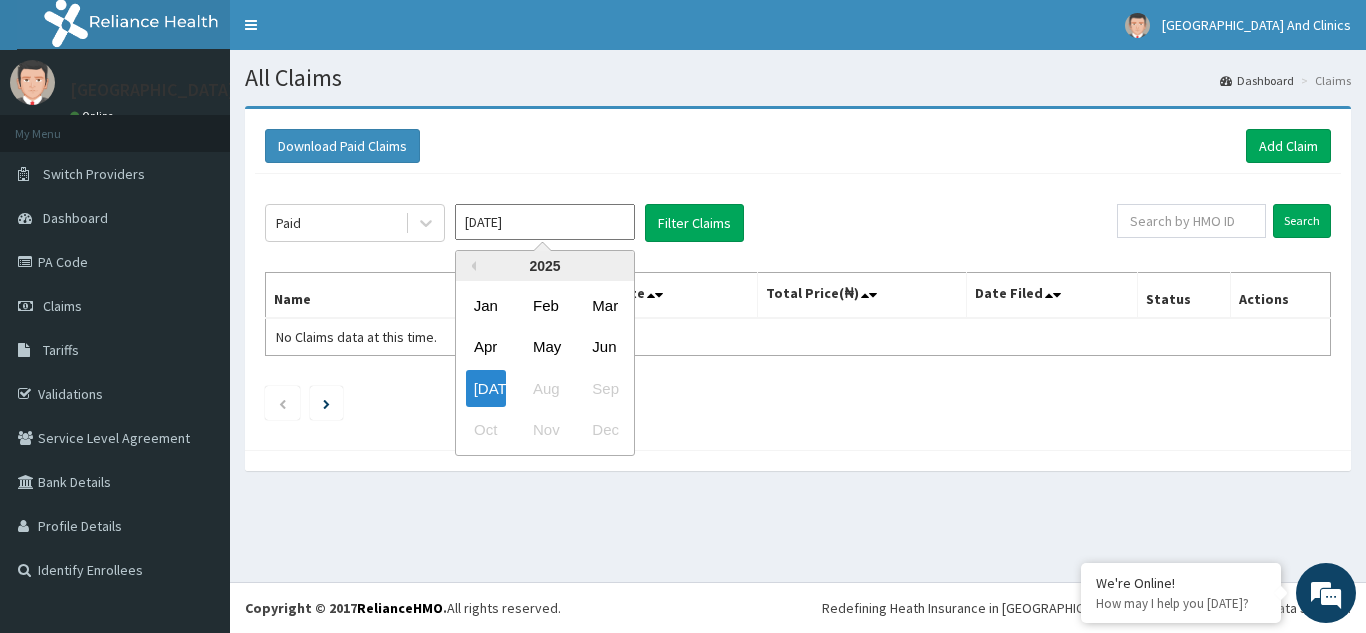 click on "[DATE]" at bounding box center (545, 222) 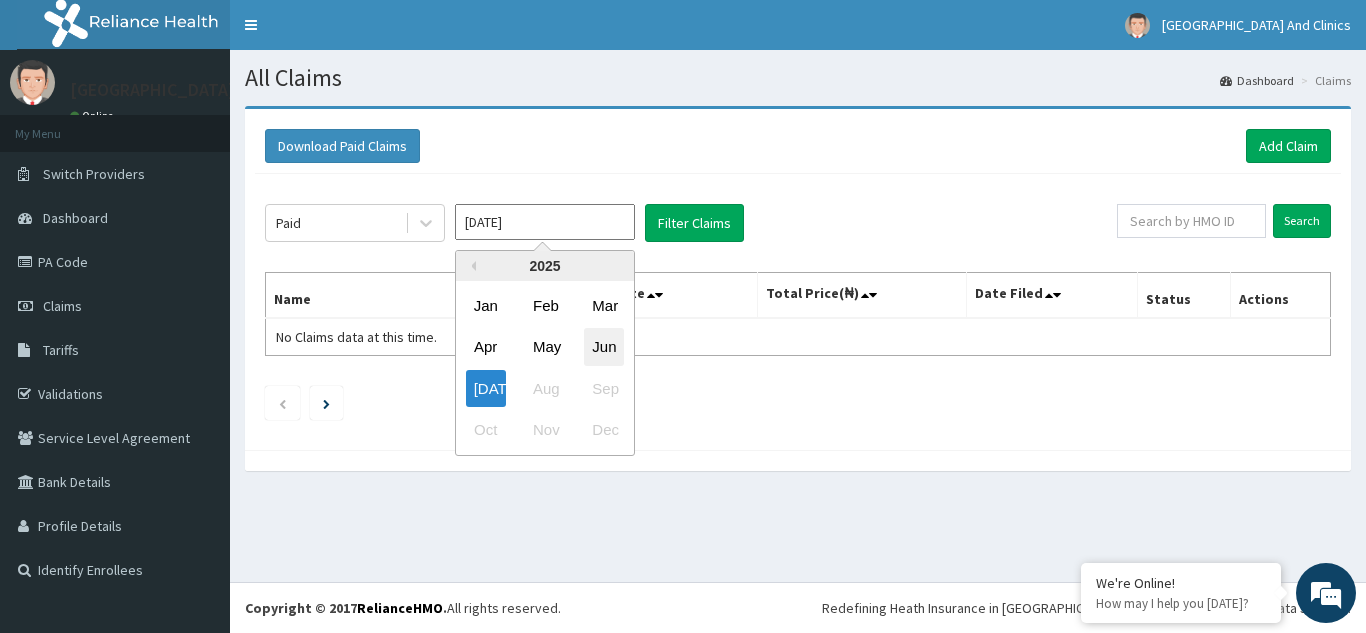click on "Jun" at bounding box center [604, 347] 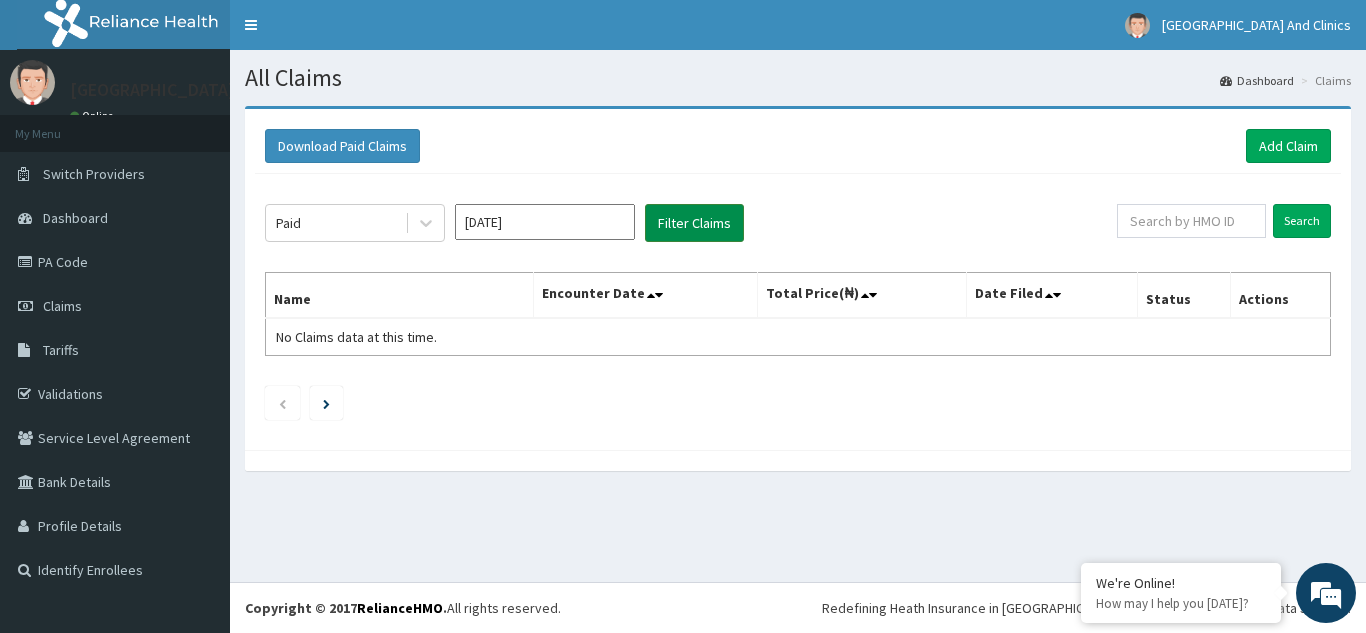 click on "Filter Claims" at bounding box center (694, 223) 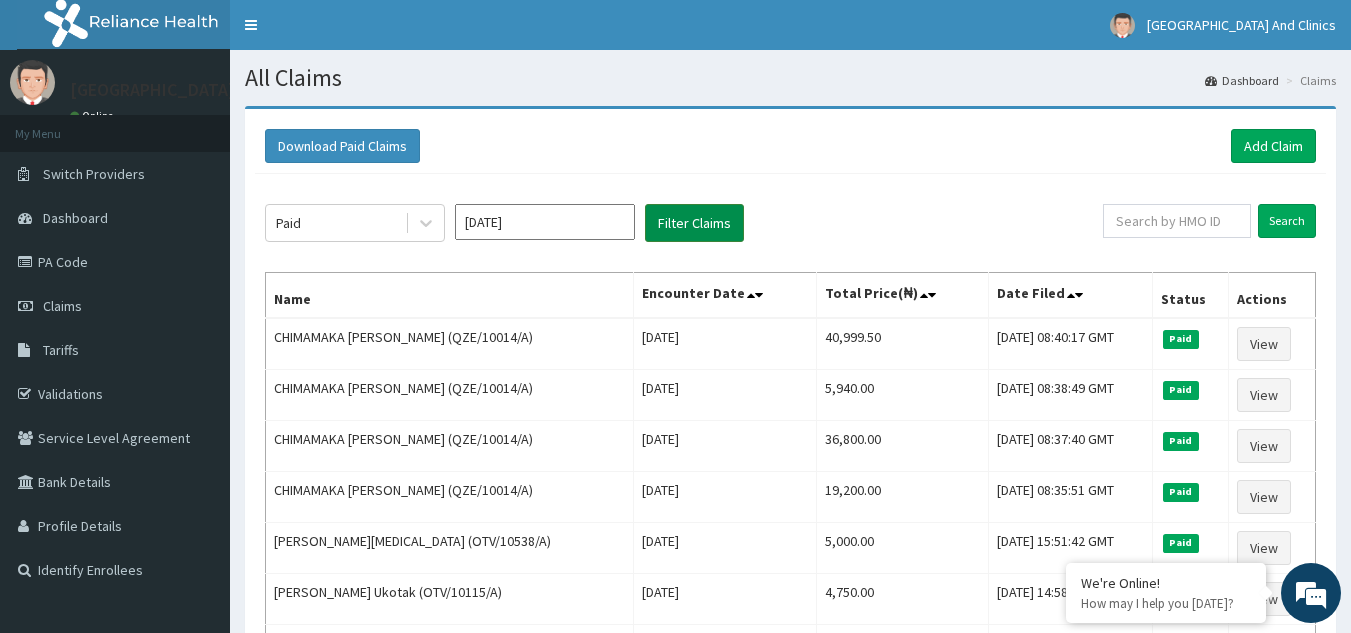 scroll, scrollTop: 0, scrollLeft: 0, axis: both 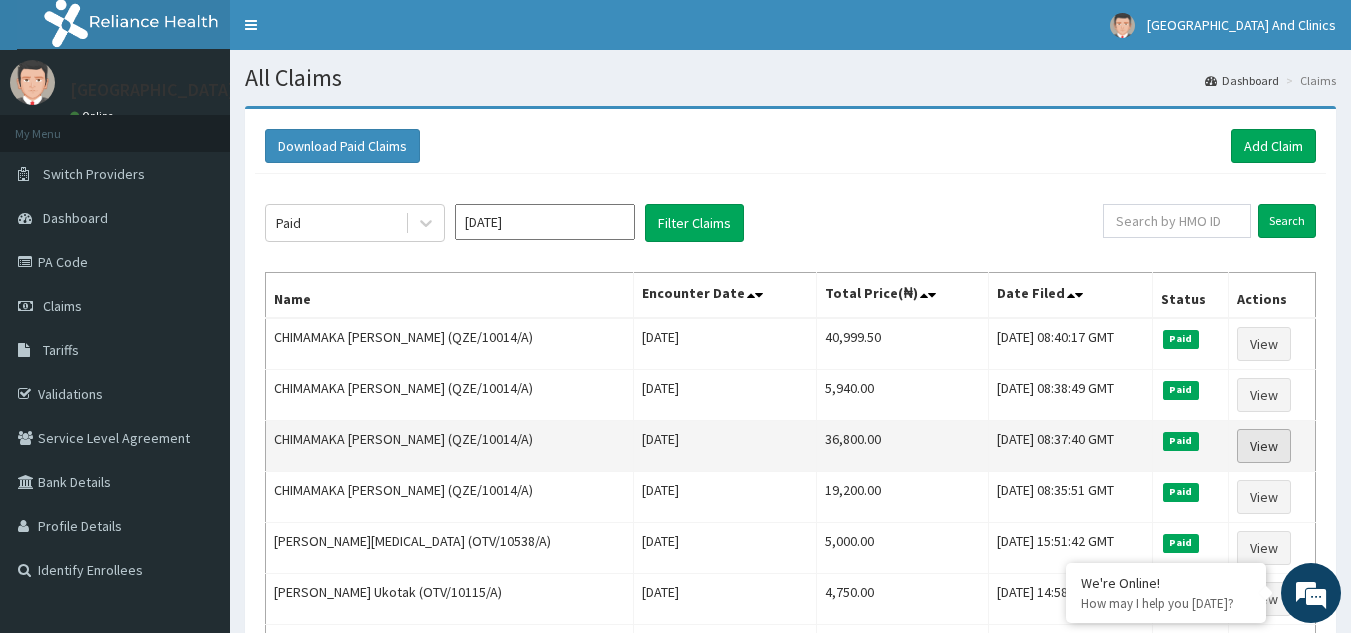 click on "View" at bounding box center [1264, 446] 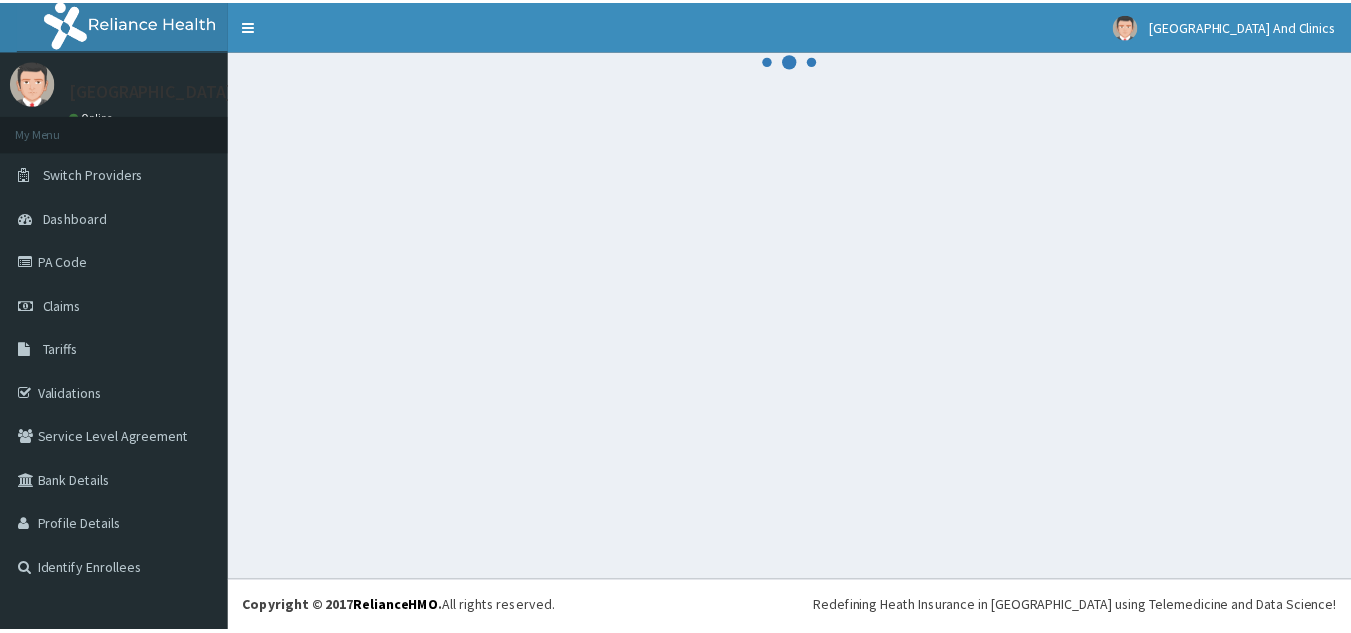 scroll, scrollTop: 0, scrollLeft: 0, axis: both 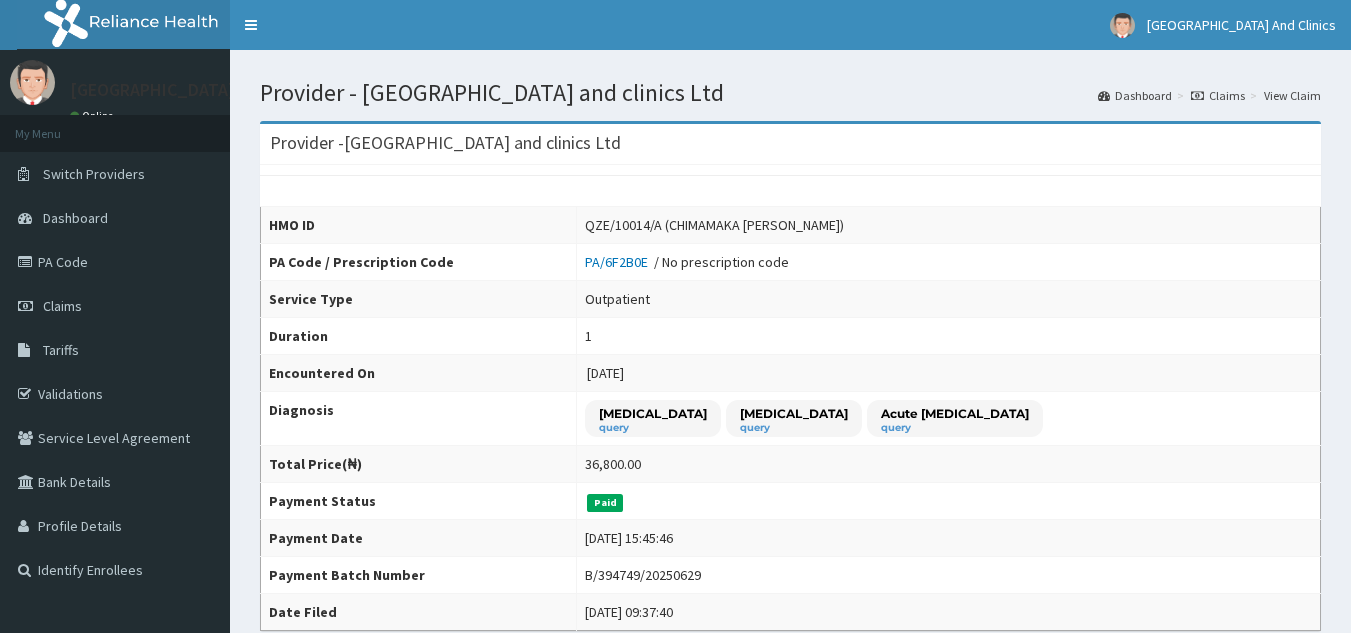 click on "Bacteremia query Electrolyte imbalance query Acute hepatitis query" at bounding box center [949, 419] 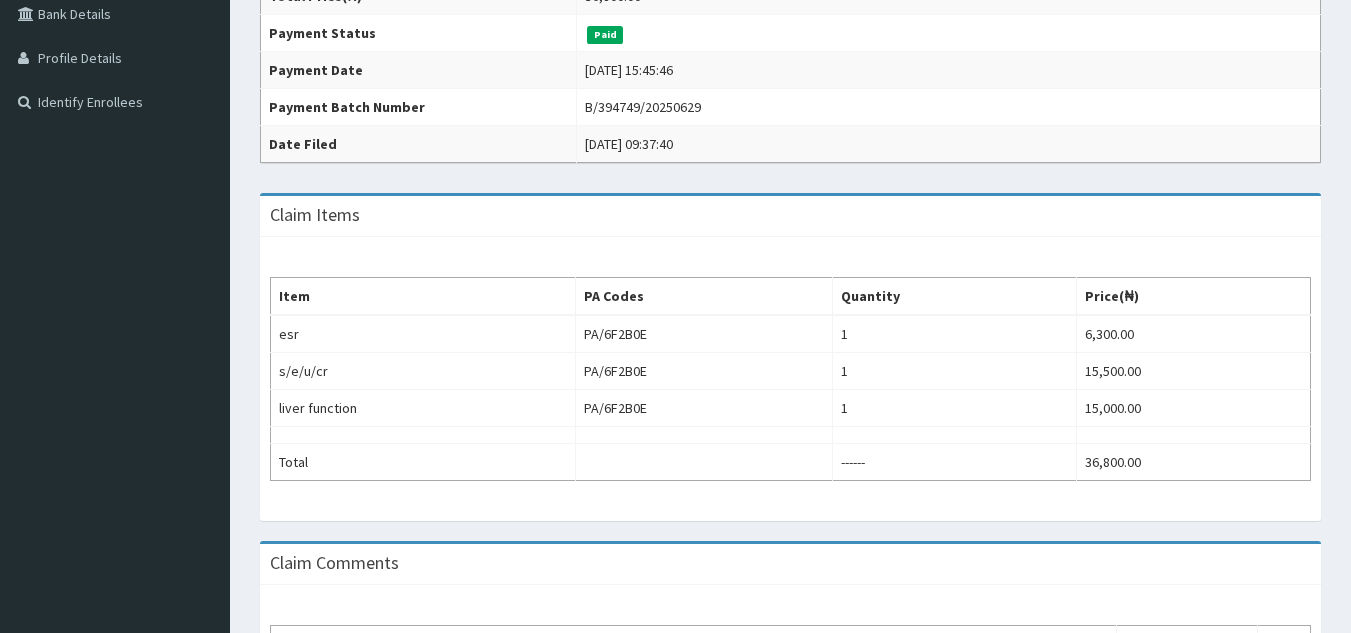 scroll, scrollTop: 474, scrollLeft: 0, axis: vertical 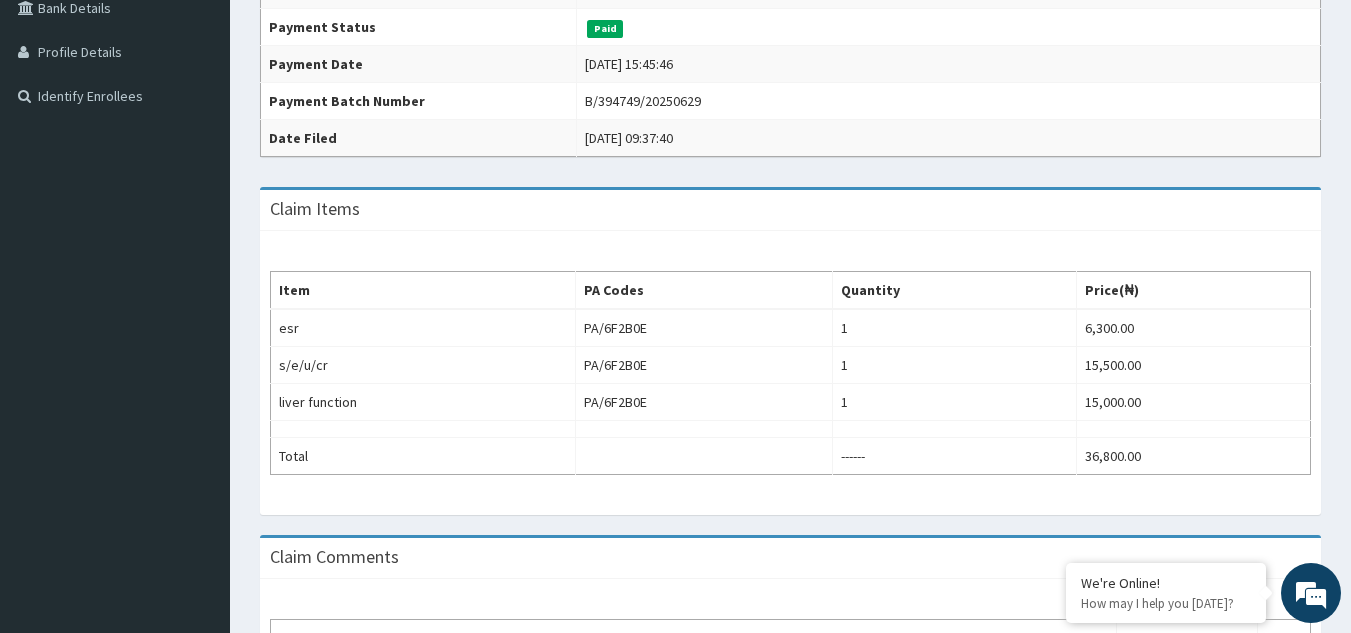 click on "Item PA Codes Quantity Price(₦) esr PA/6F2B0E 1 6,300.00 s/e/u/cr PA/6F2B0E 1 15,500.00 liver function PA/6F2B0E 1 15,000.00 Total ------ 36,800.00" at bounding box center [790, 373] 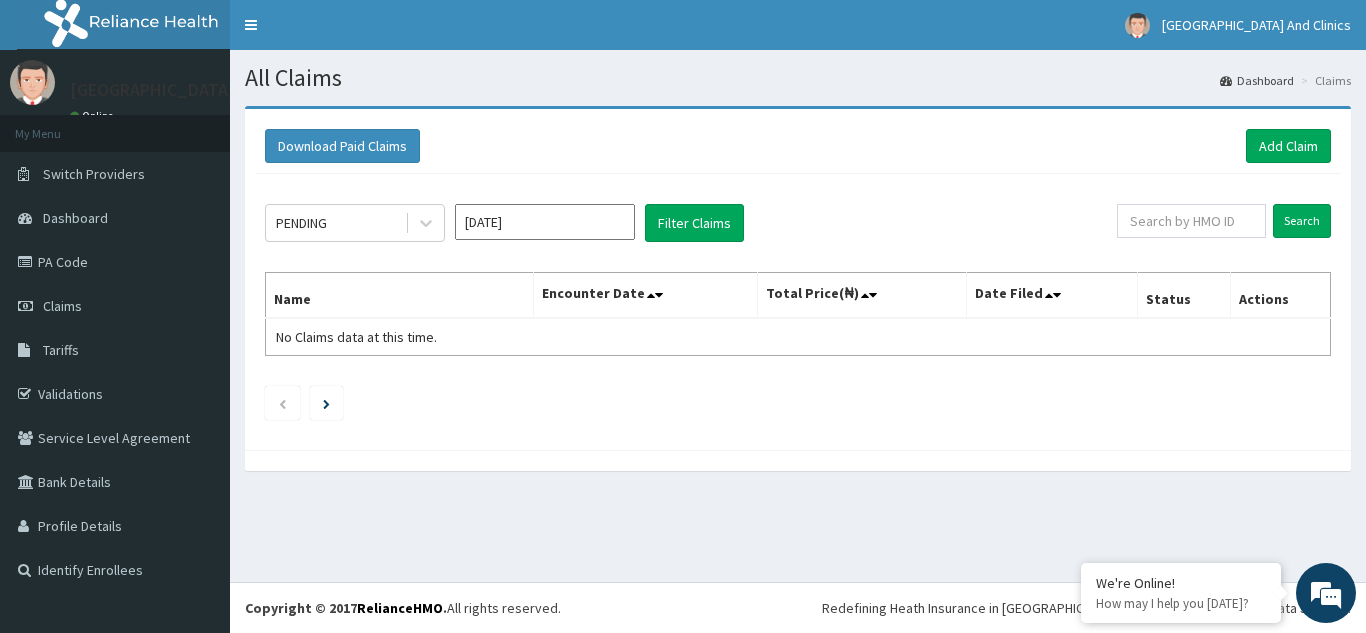 scroll, scrollTop: 0, scrollLeft: 0, axis: both 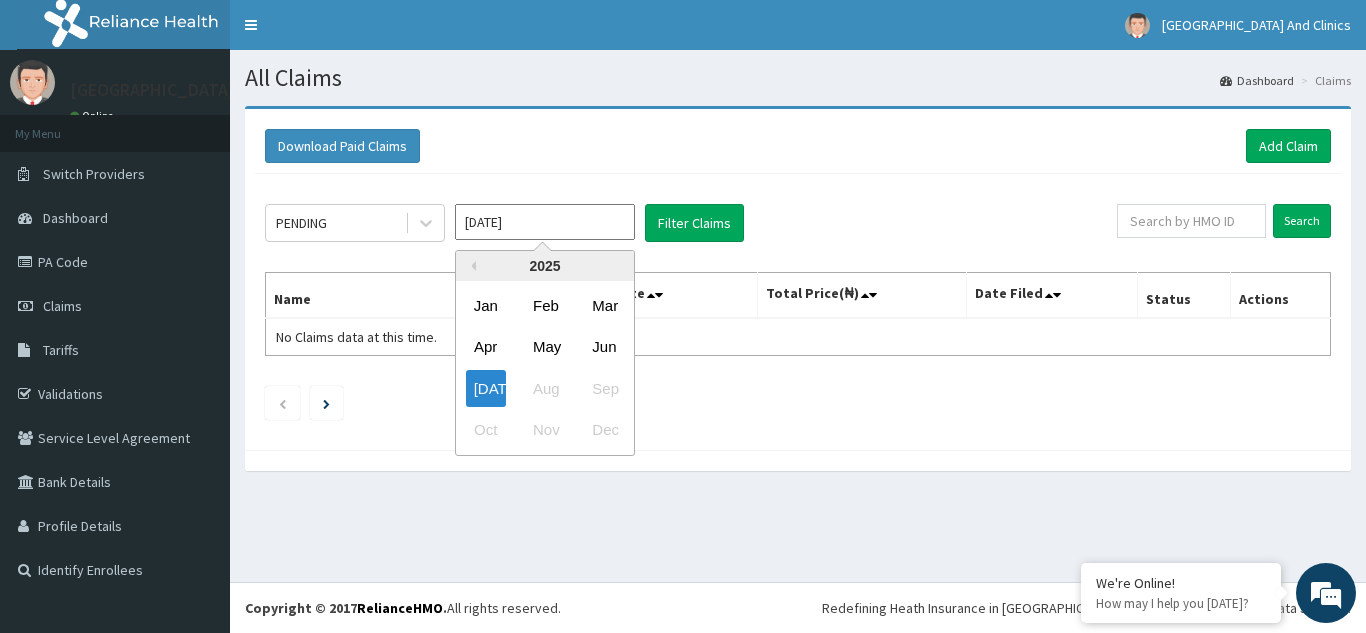 click on "[DATE]" at bounding box center (545, 222) 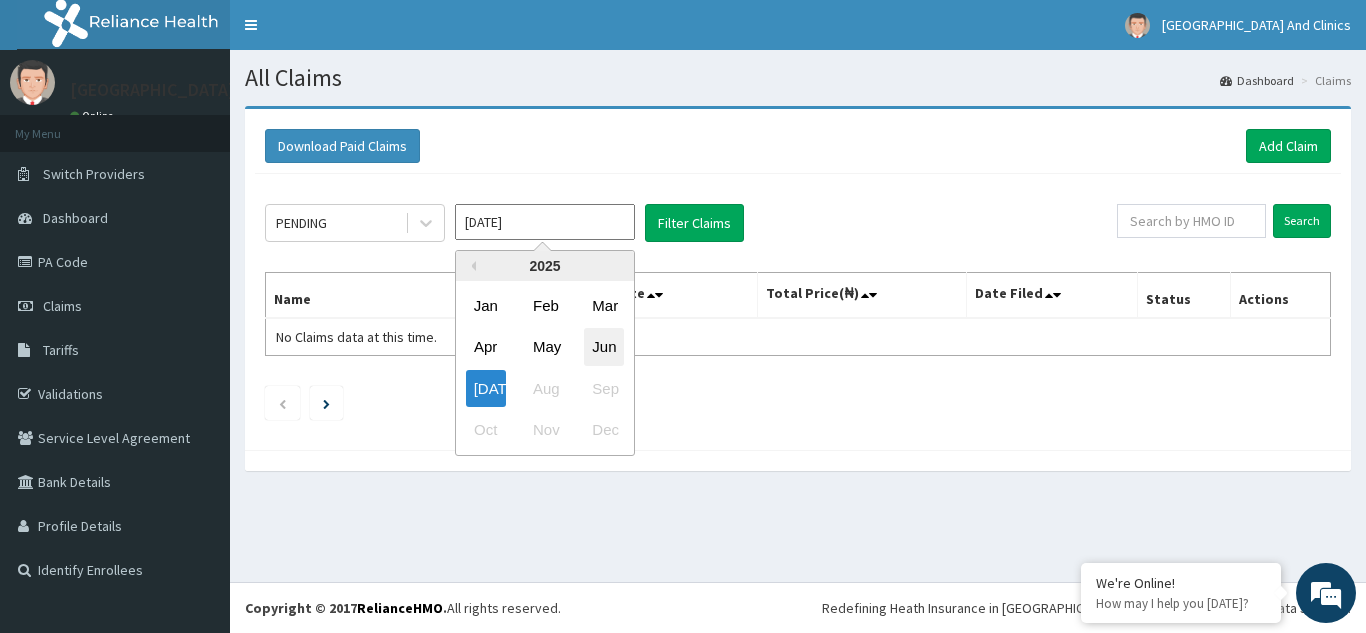 click on "Jun" at bounding box center [604, 347] 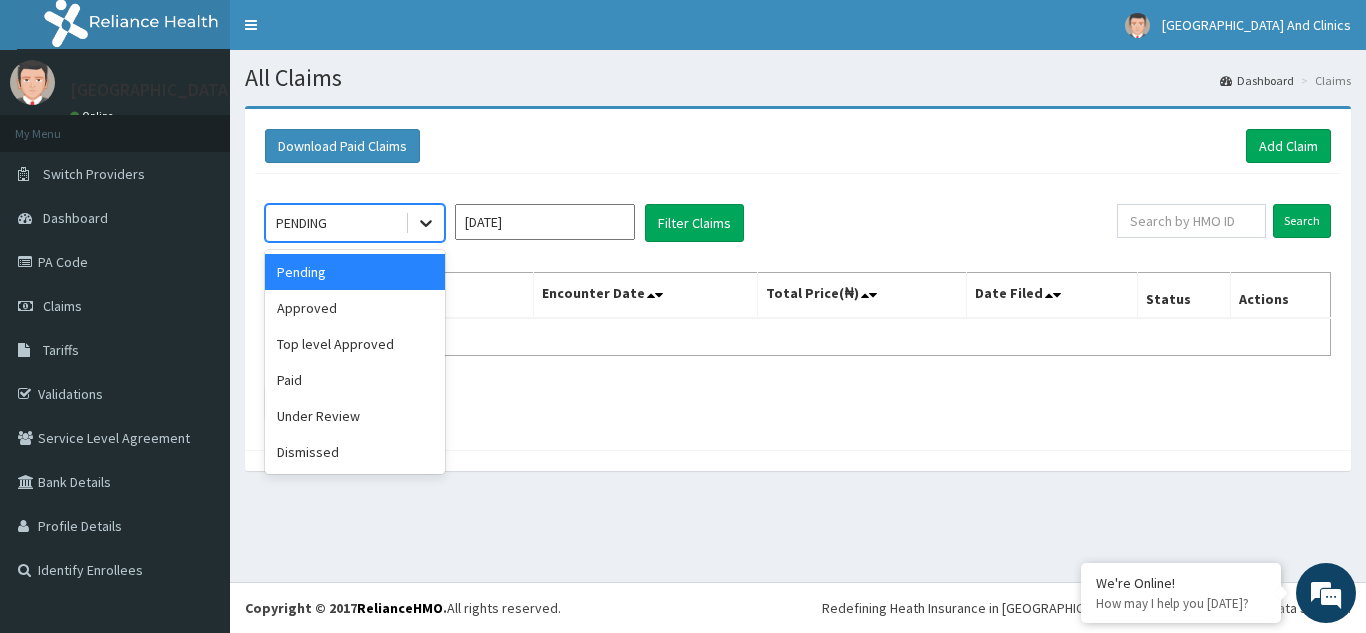 click 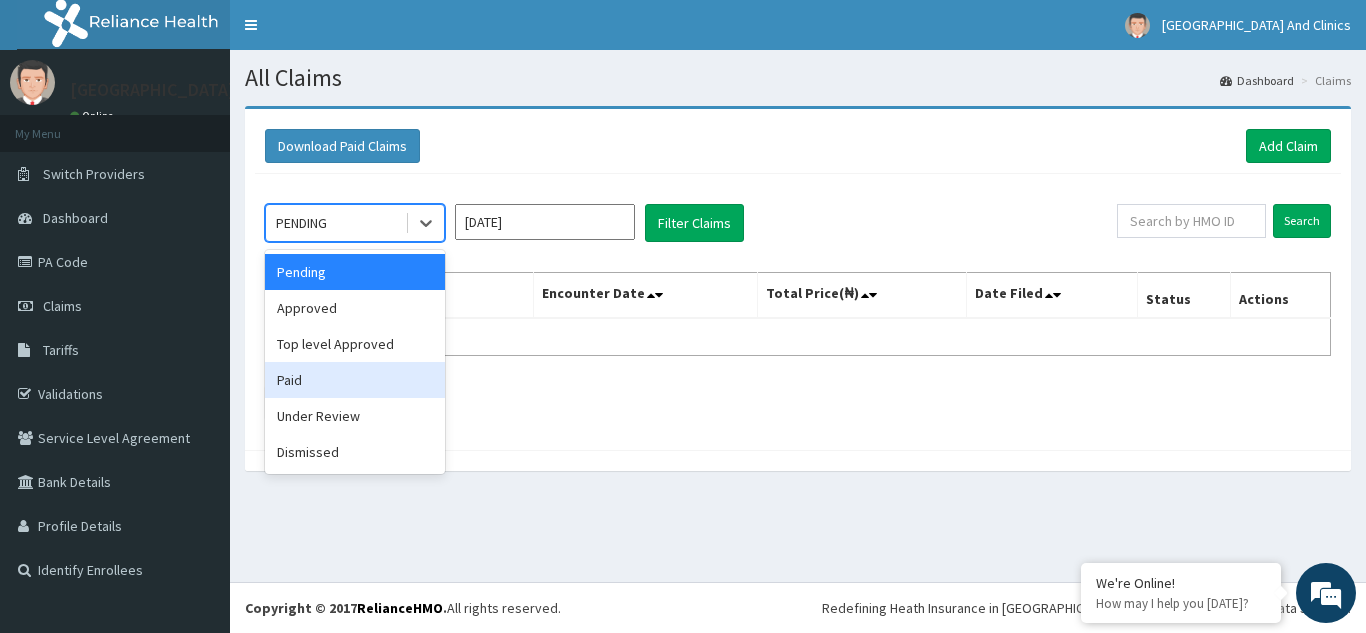 click on "Paid" at bounding box center (355, 380) 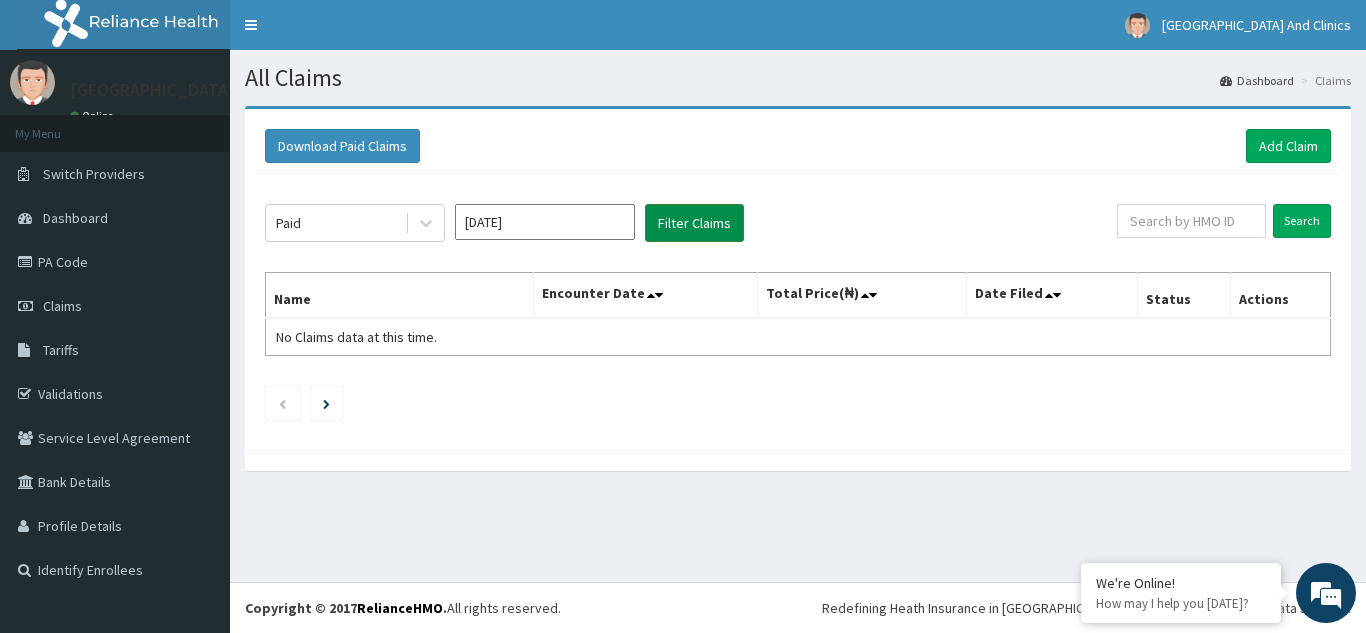 click on "Filter Claims" at bounding box center [694, 223] 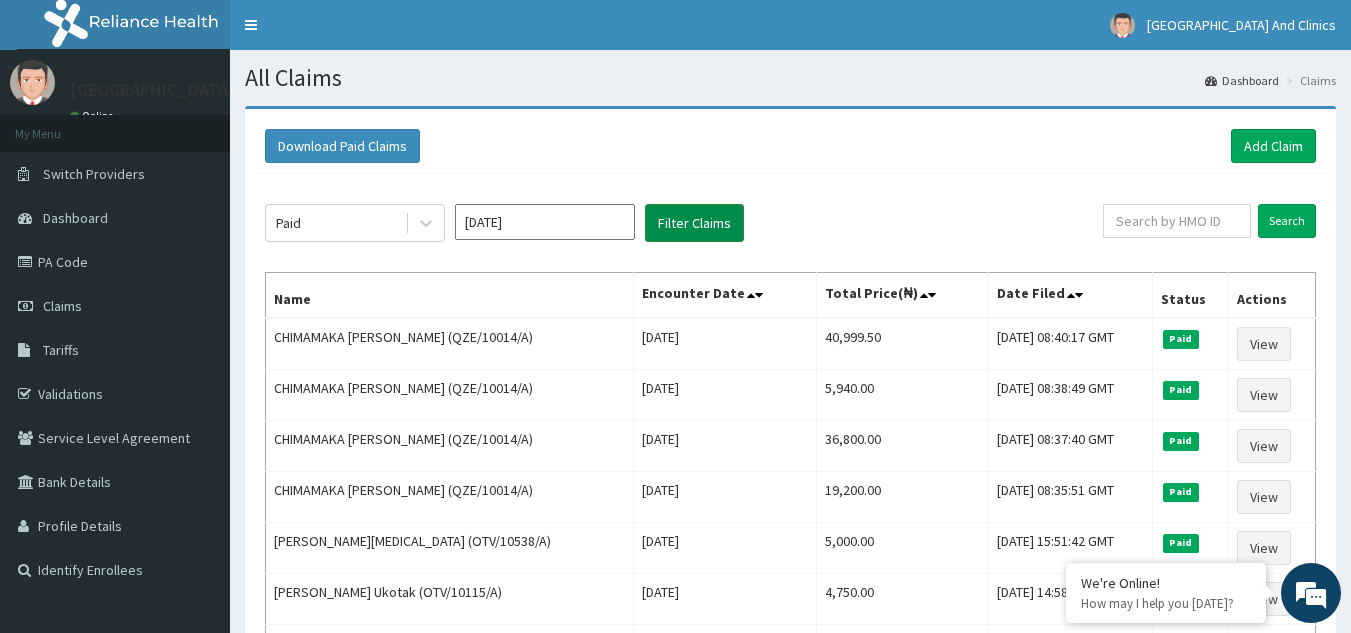 scroll, scrollTop: 0, scrollLeft: 0, axis: both 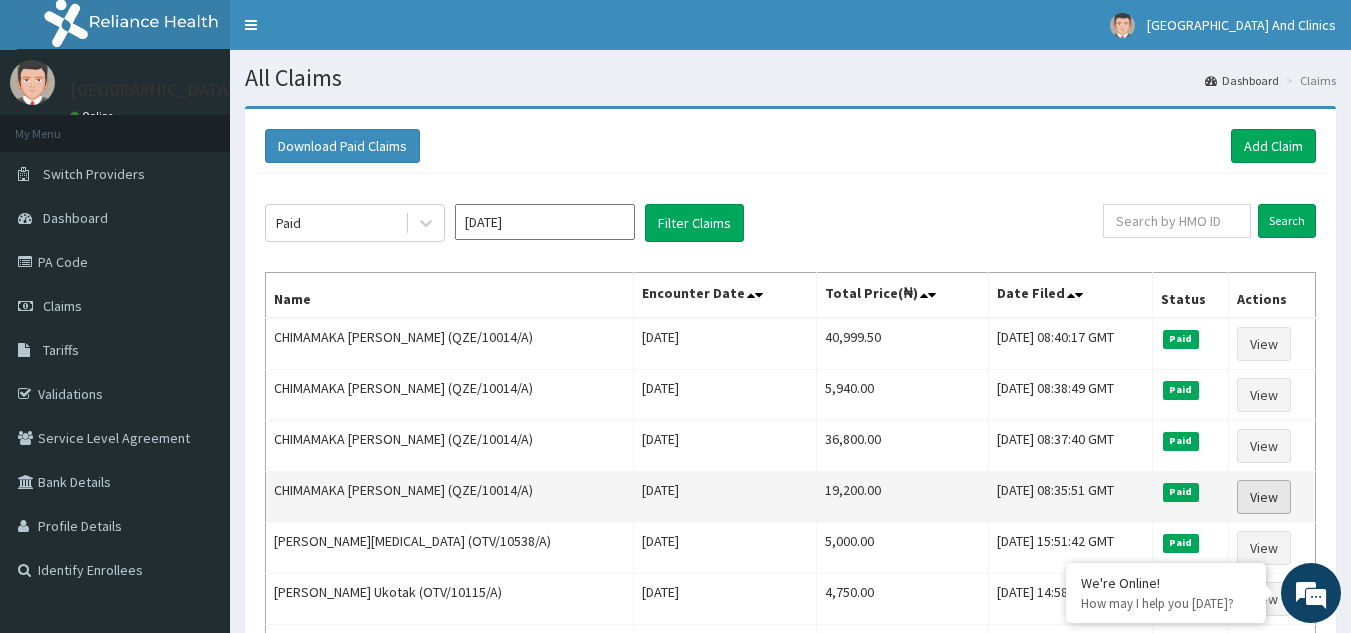 click on "View" at bounding box center (1264, 497) 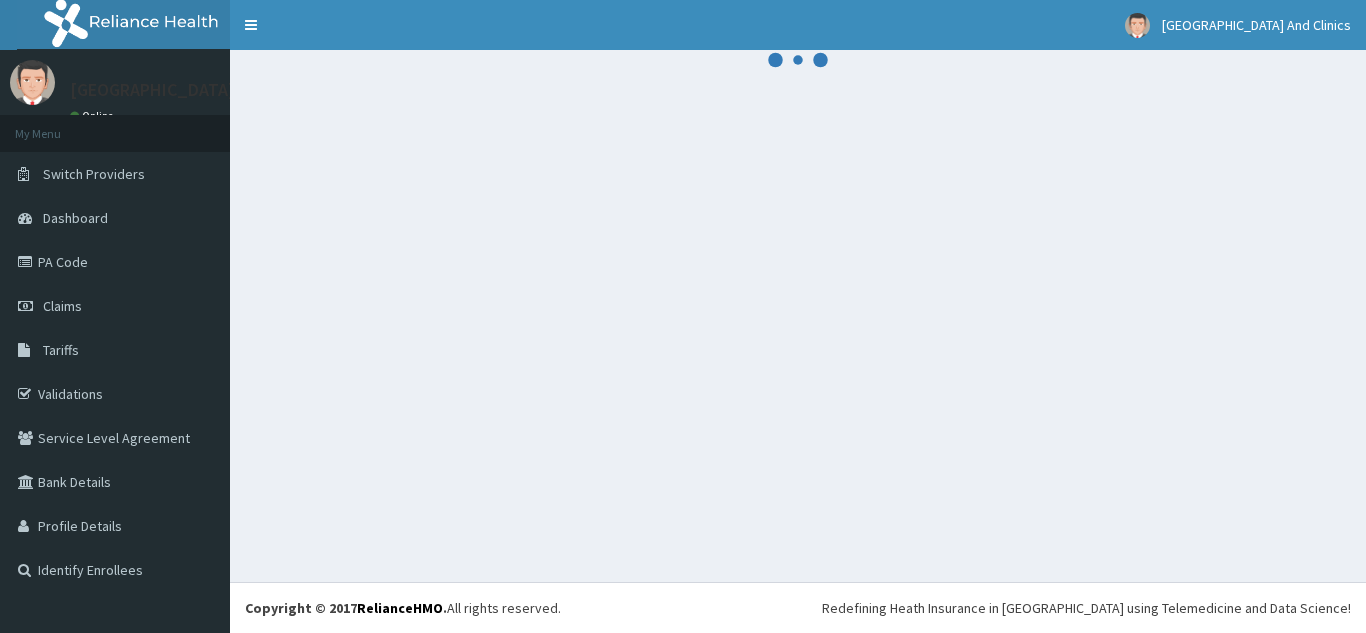 scroll, scrollTop: 0, scrollLeft: 0, axis: both 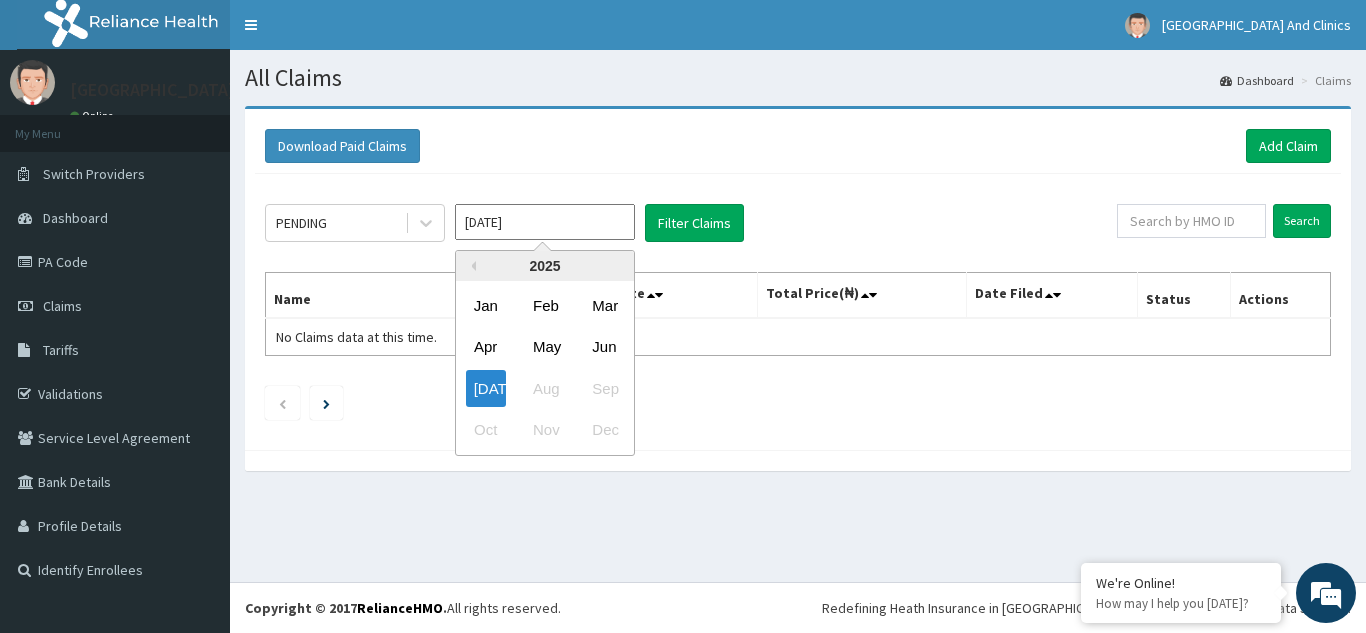 click on "Jul 2025" at bounding box center (545, 222) 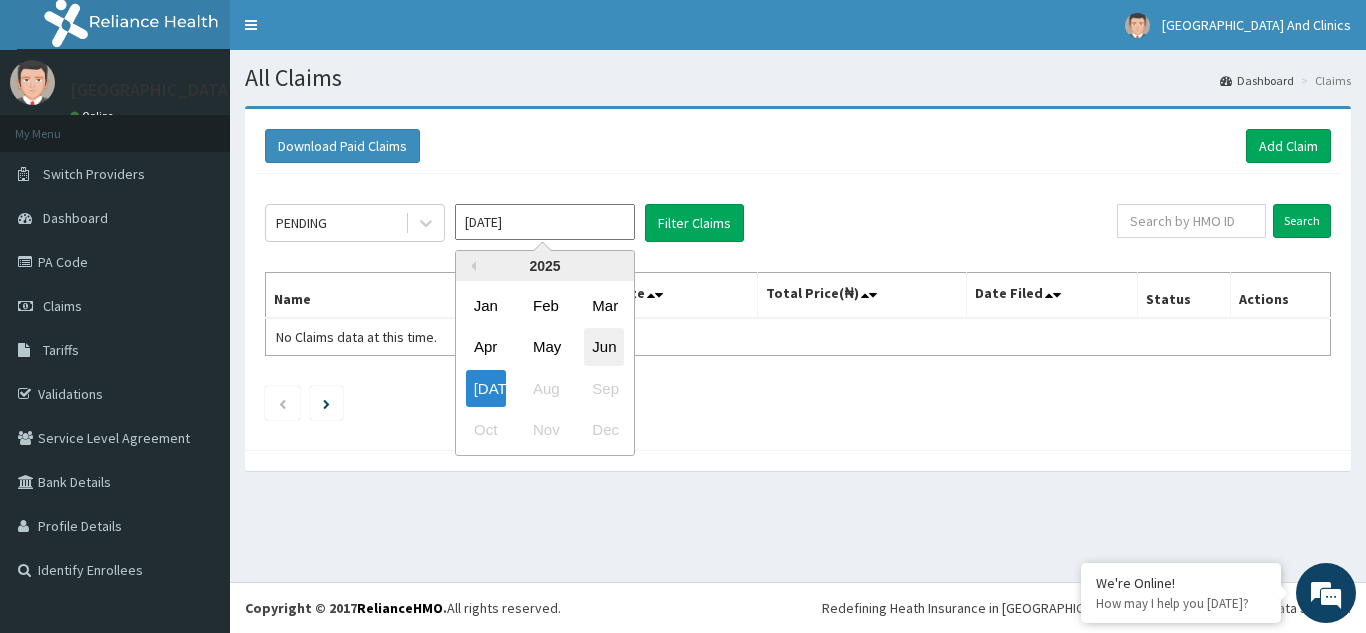 click on "Jun" at bounding box center [604, 347] 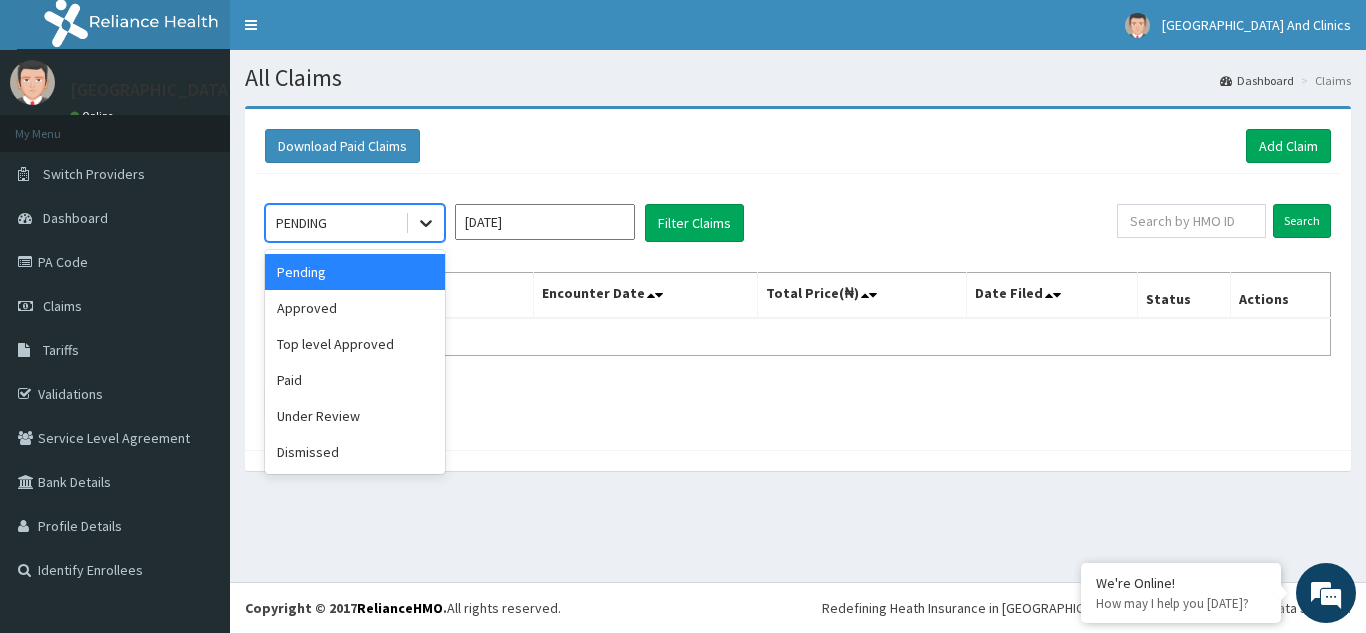 click 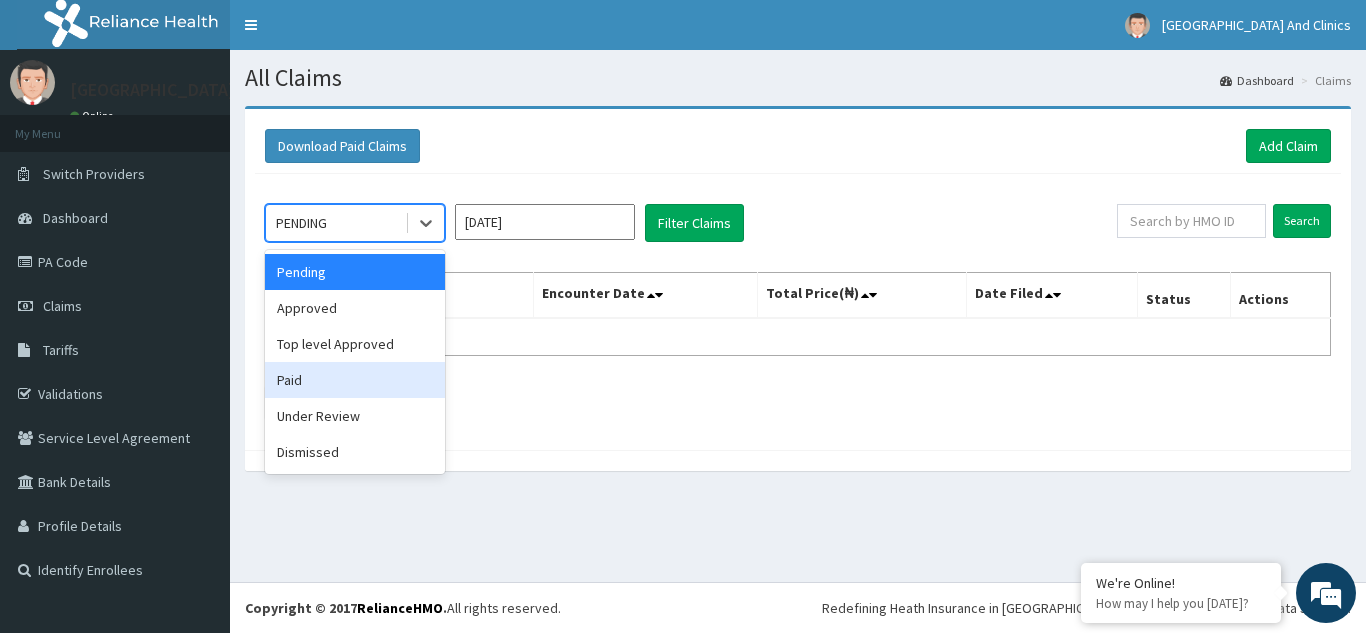 click on "Paid" at bounding box center [355, 380] 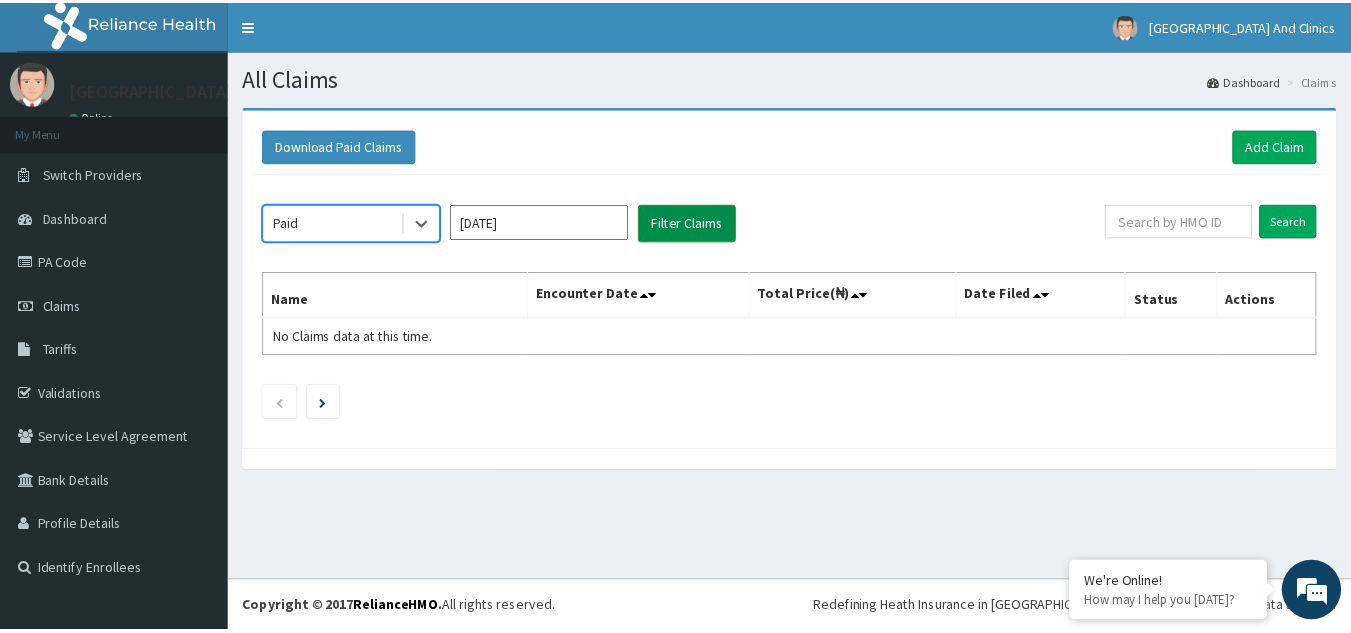 scroll, scrollTop: 0, scrollLeft: 0, axis: both 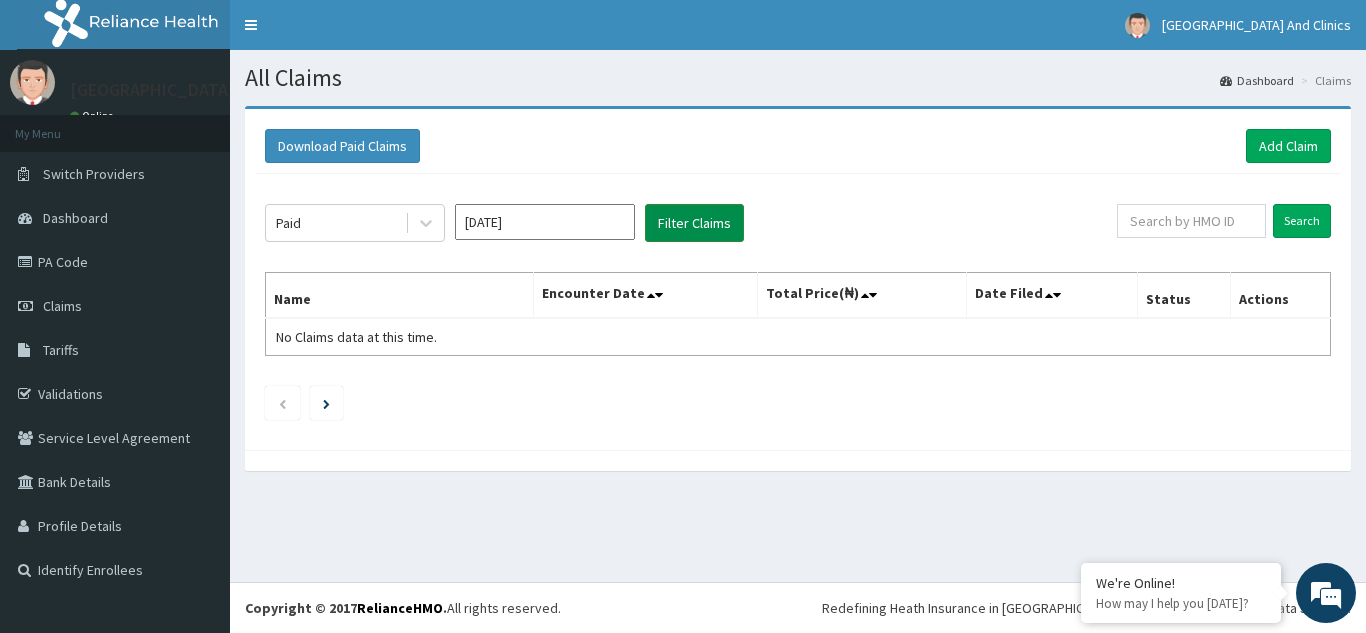 click on "Filter Claims" at bounding box center [694, 223] 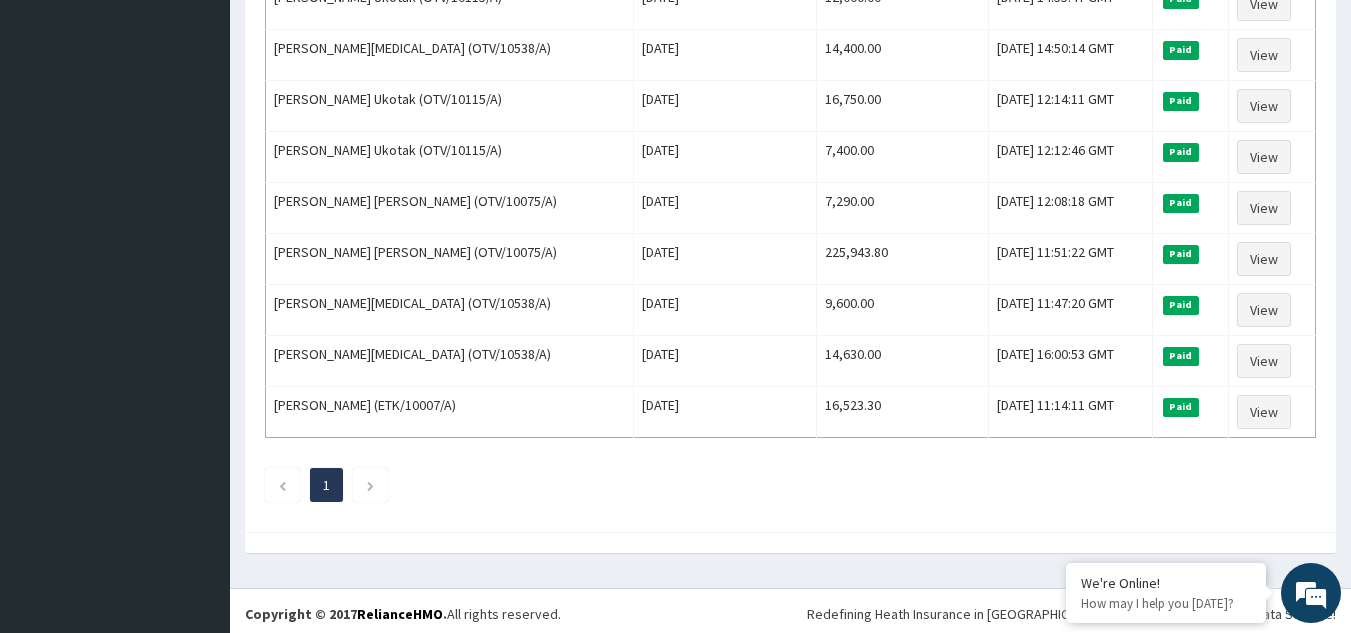 scroll, scrollTop: 647, scrollLeft: 0, axis: vertical 